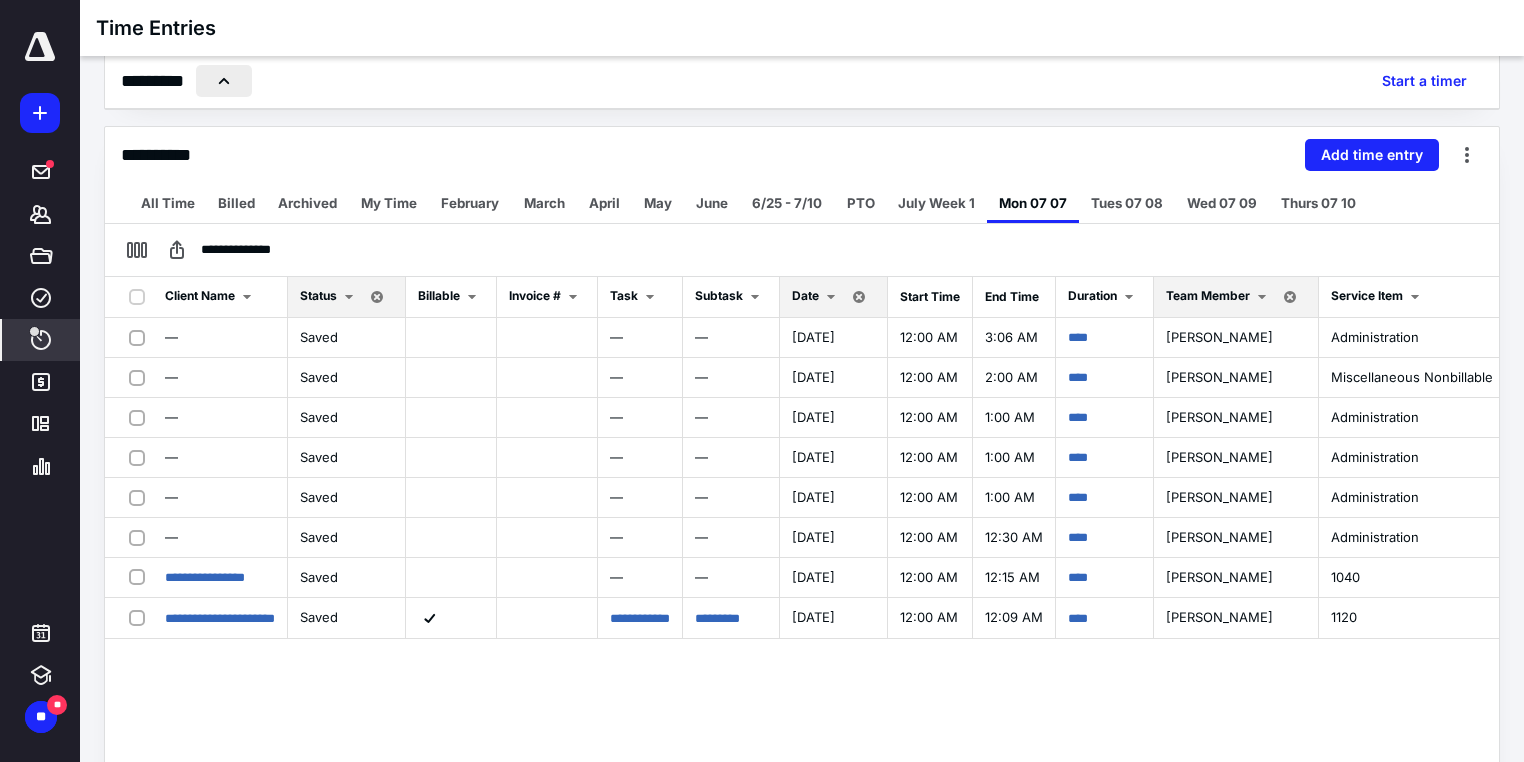 scroll, scrollTop: 0, scrollLeft: 0, axis: both 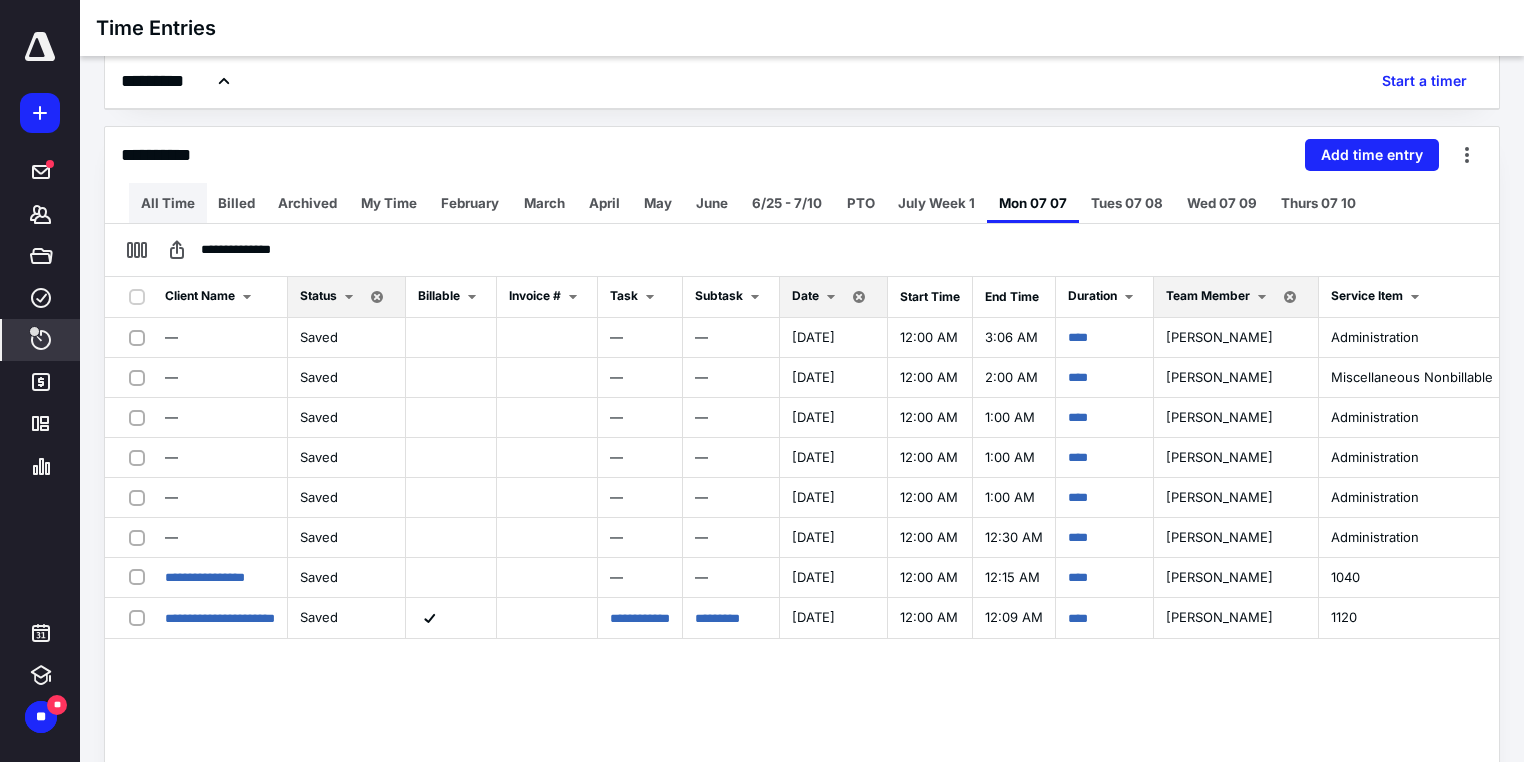 click on "All Time" at bounding box center [168, 203] 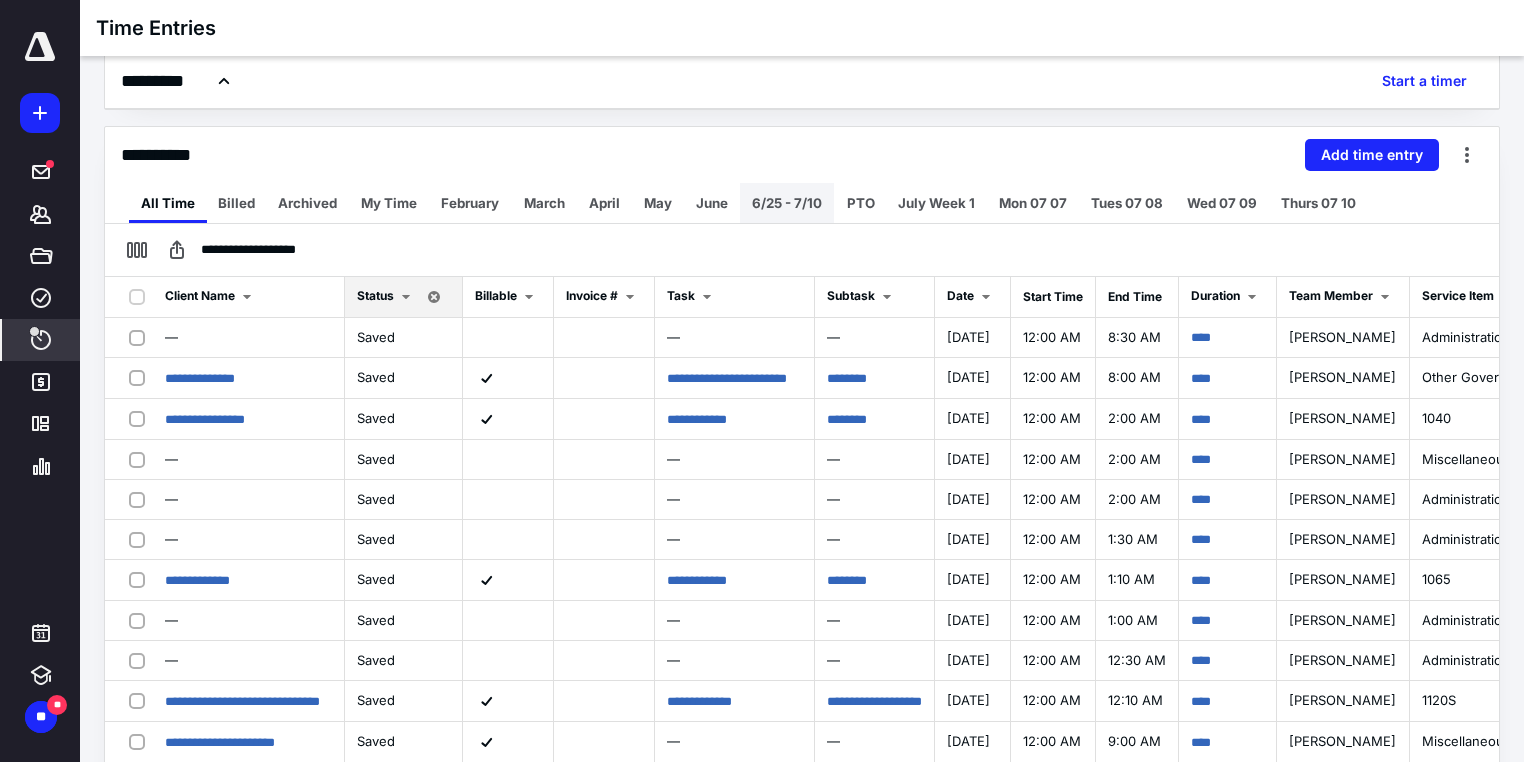 click on "6/25 - 7/10" at bounding box center [787, 203] 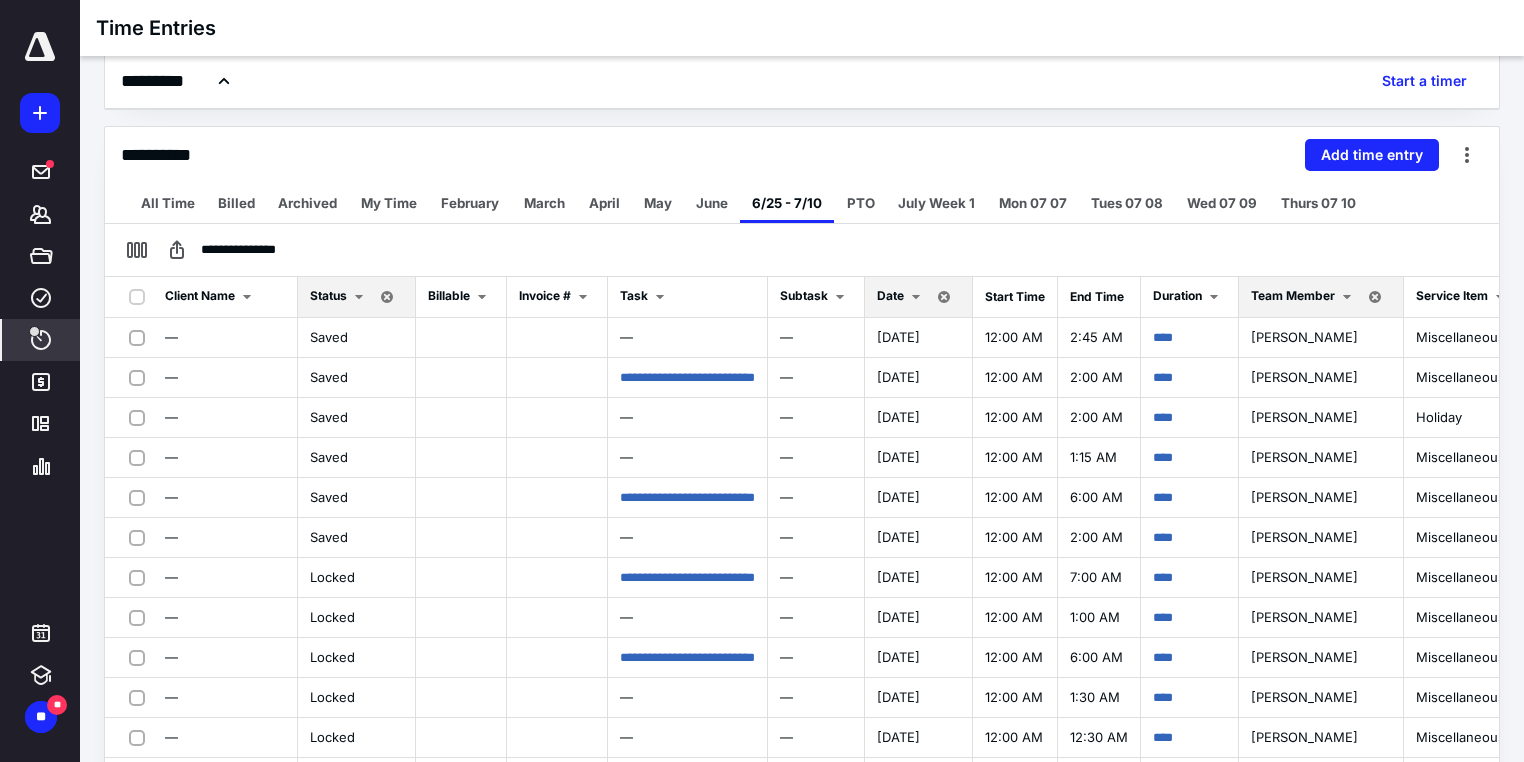 scroll, scrollTop: 381, scrollLeft: 0, axis: vertical 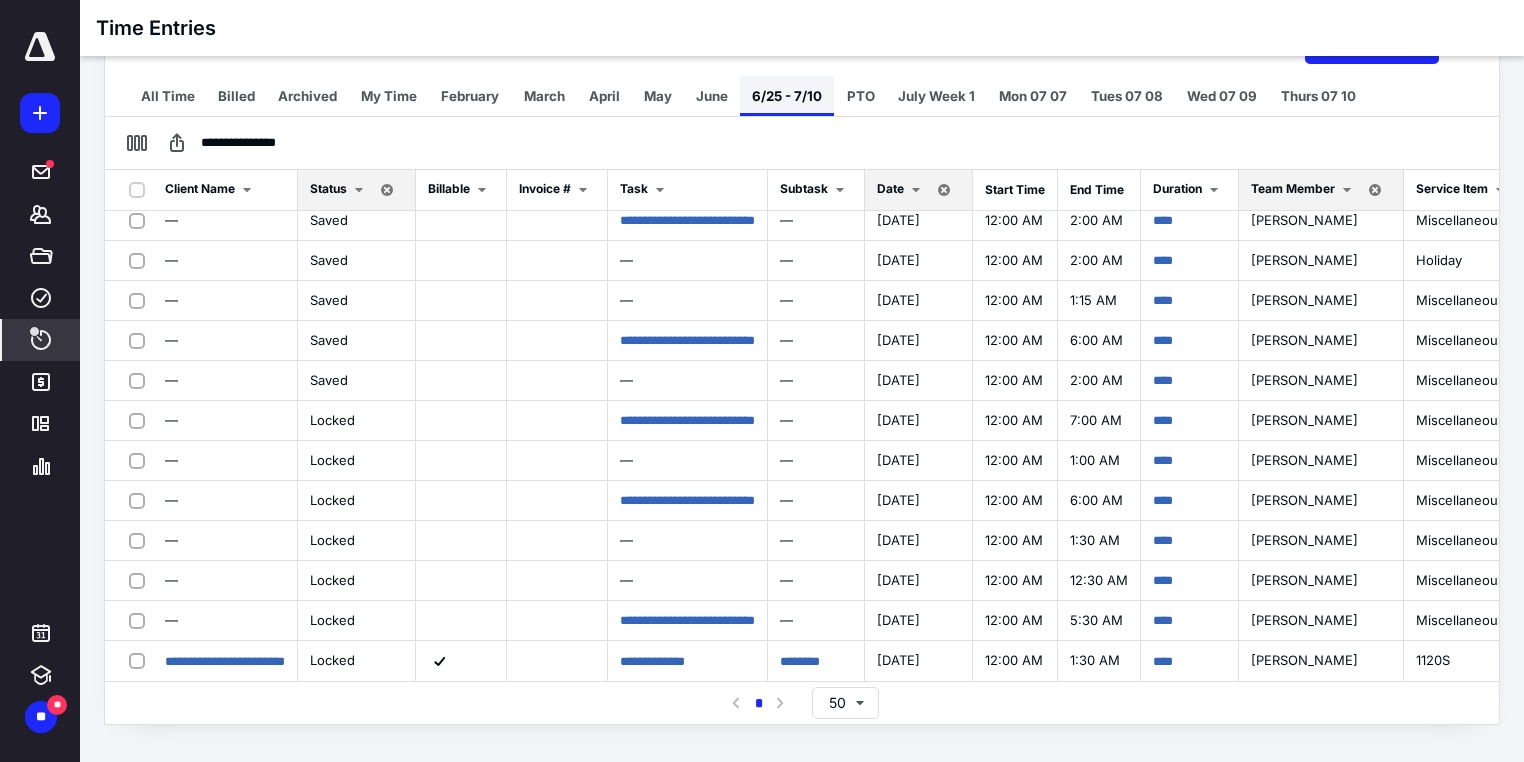 drag, startPoint x: 790, startPoint y: 100, endPoint x: 772, endPoint y: 99, distance: 18.027756 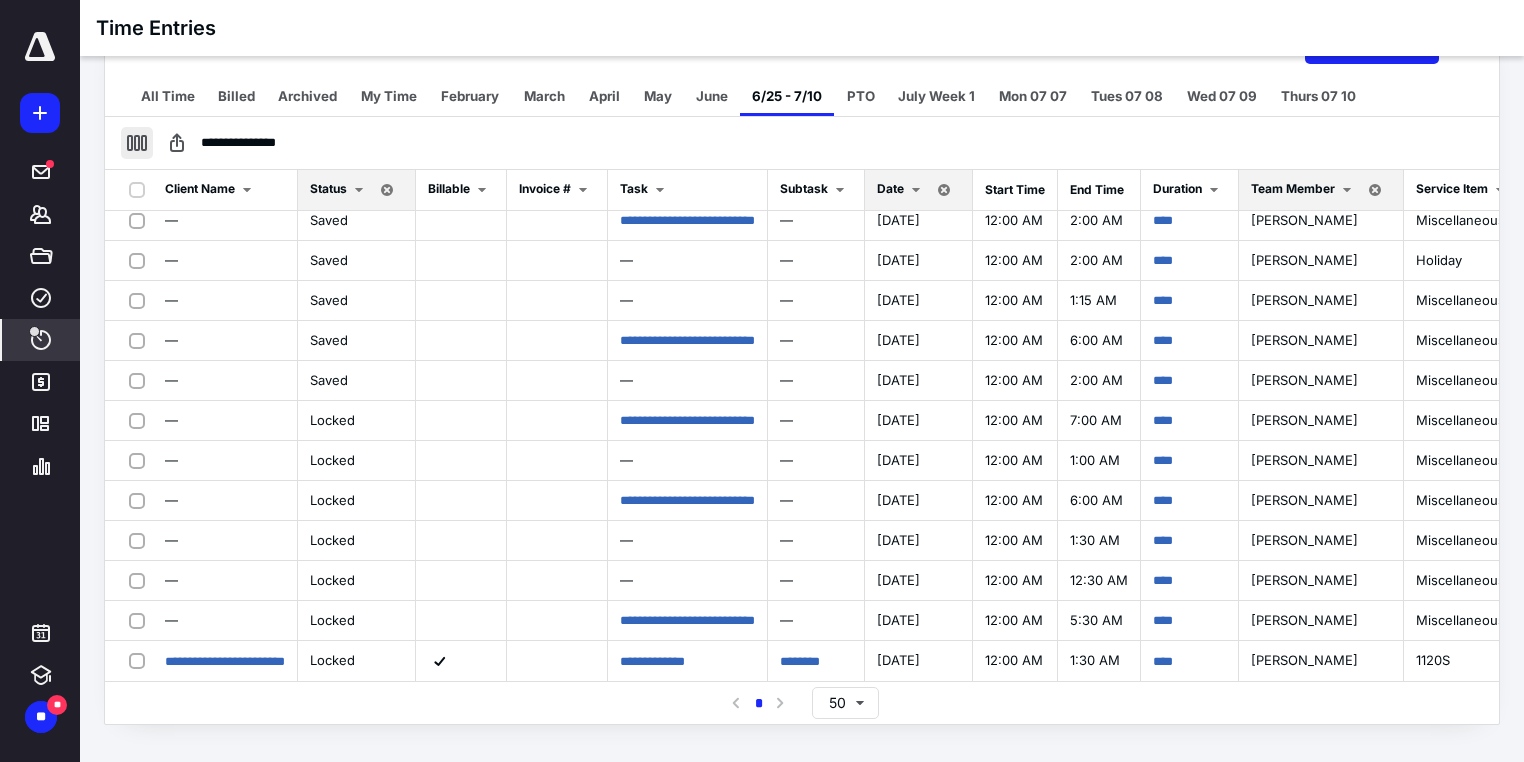 click at bounding box center (137, 143) 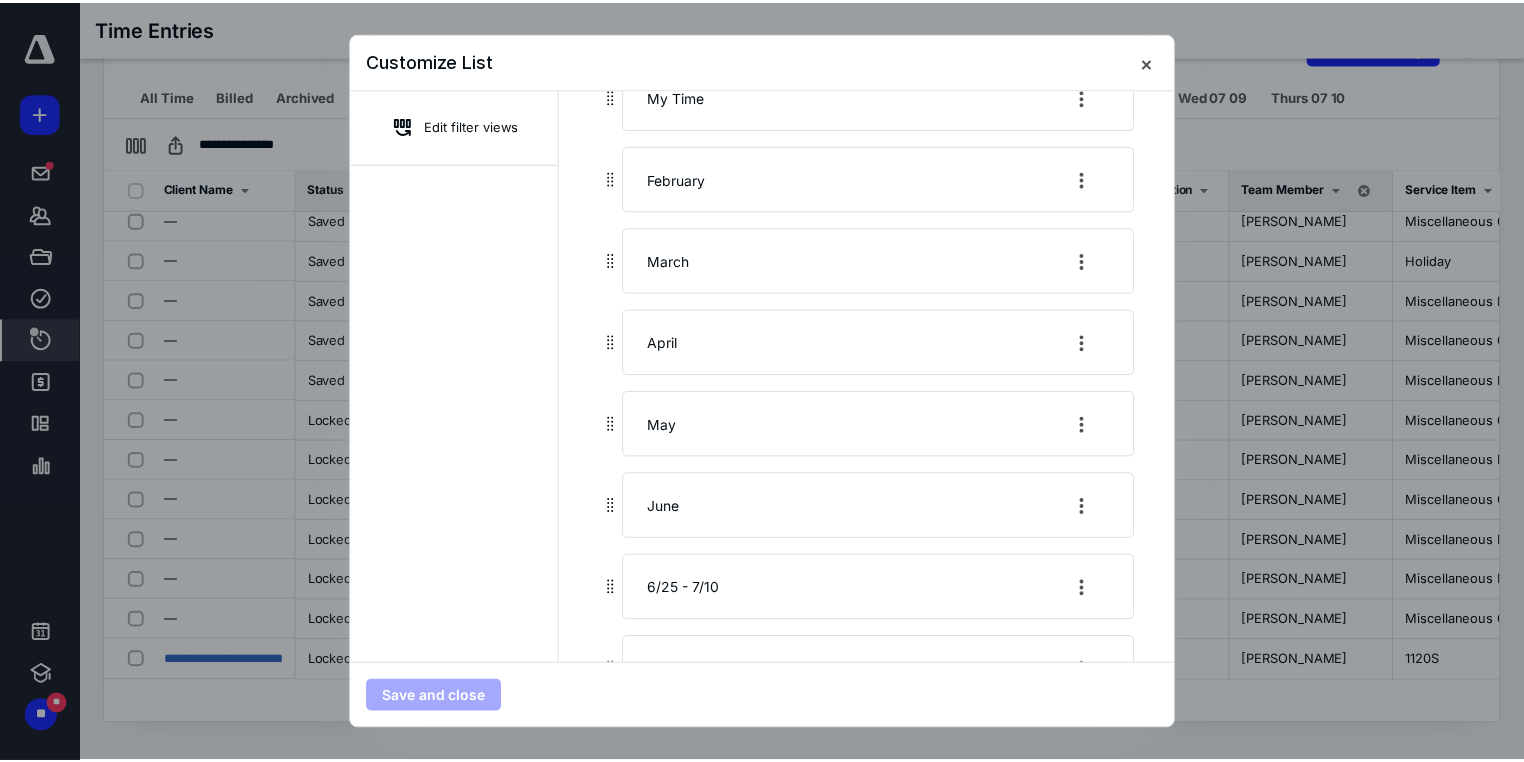 scroll, scrollTop: 400, scrollLeft: 0, axis: vertical 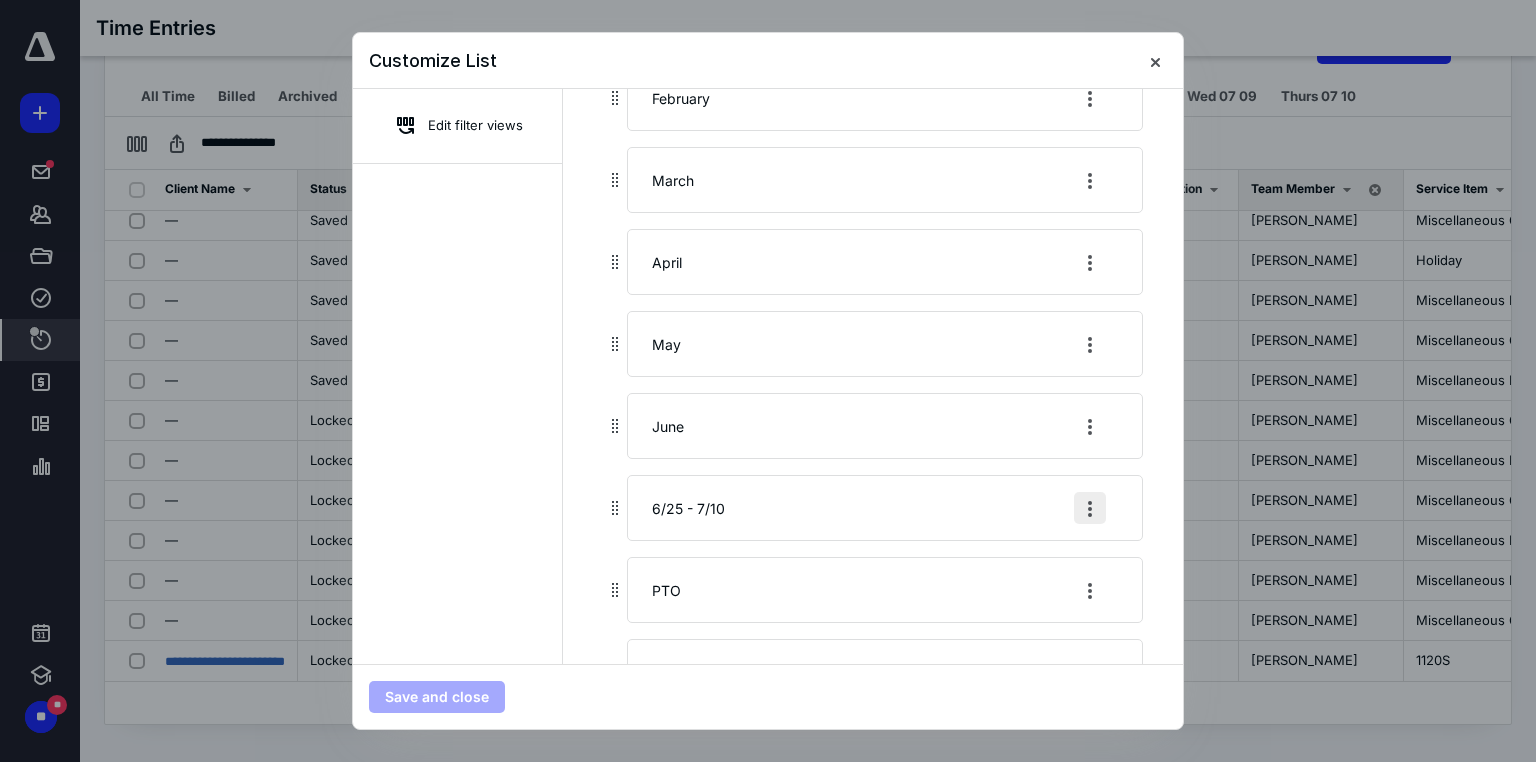 click at bounding box center [1090, 508] 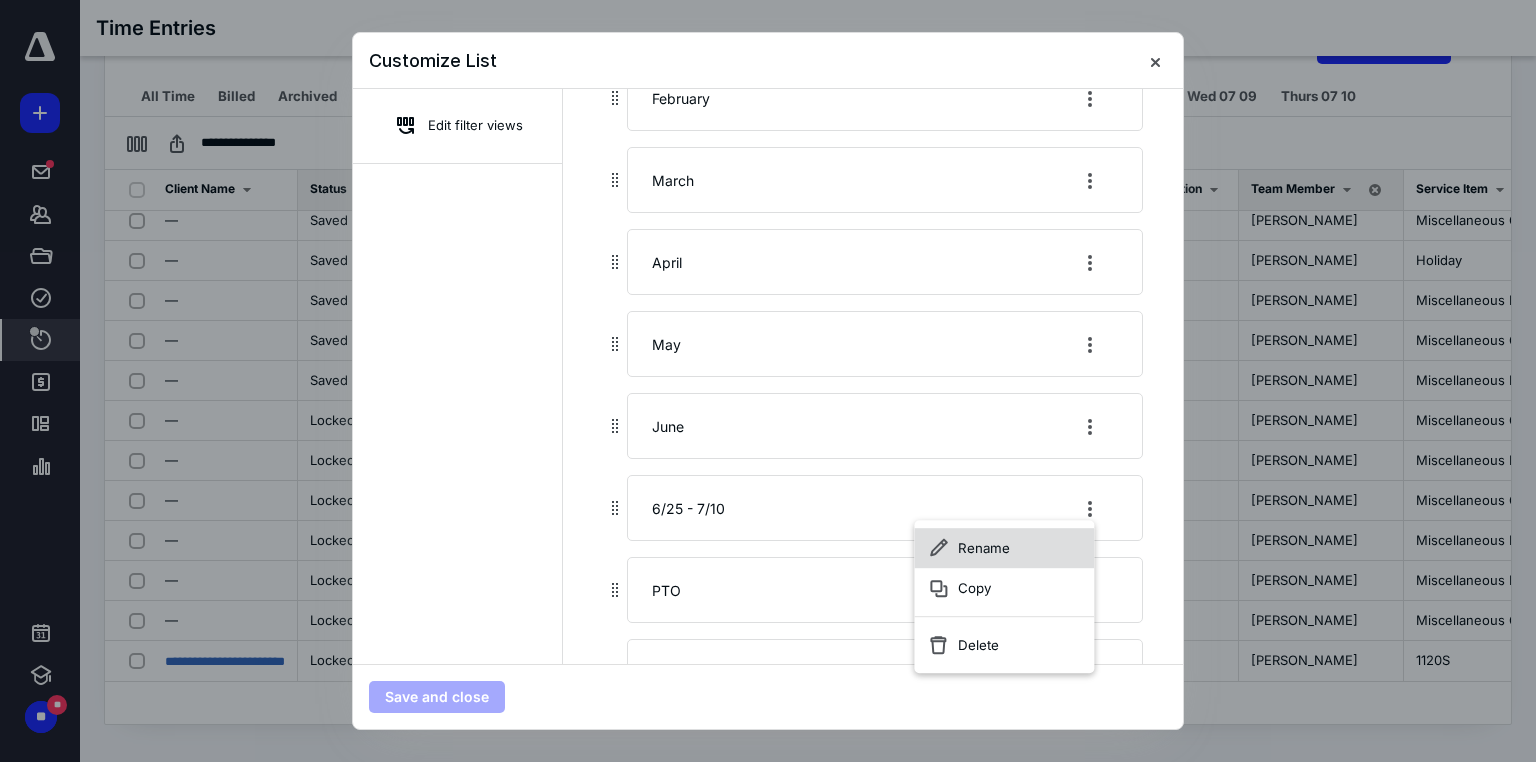click on "Rename" at bounding box center (1004, 548) 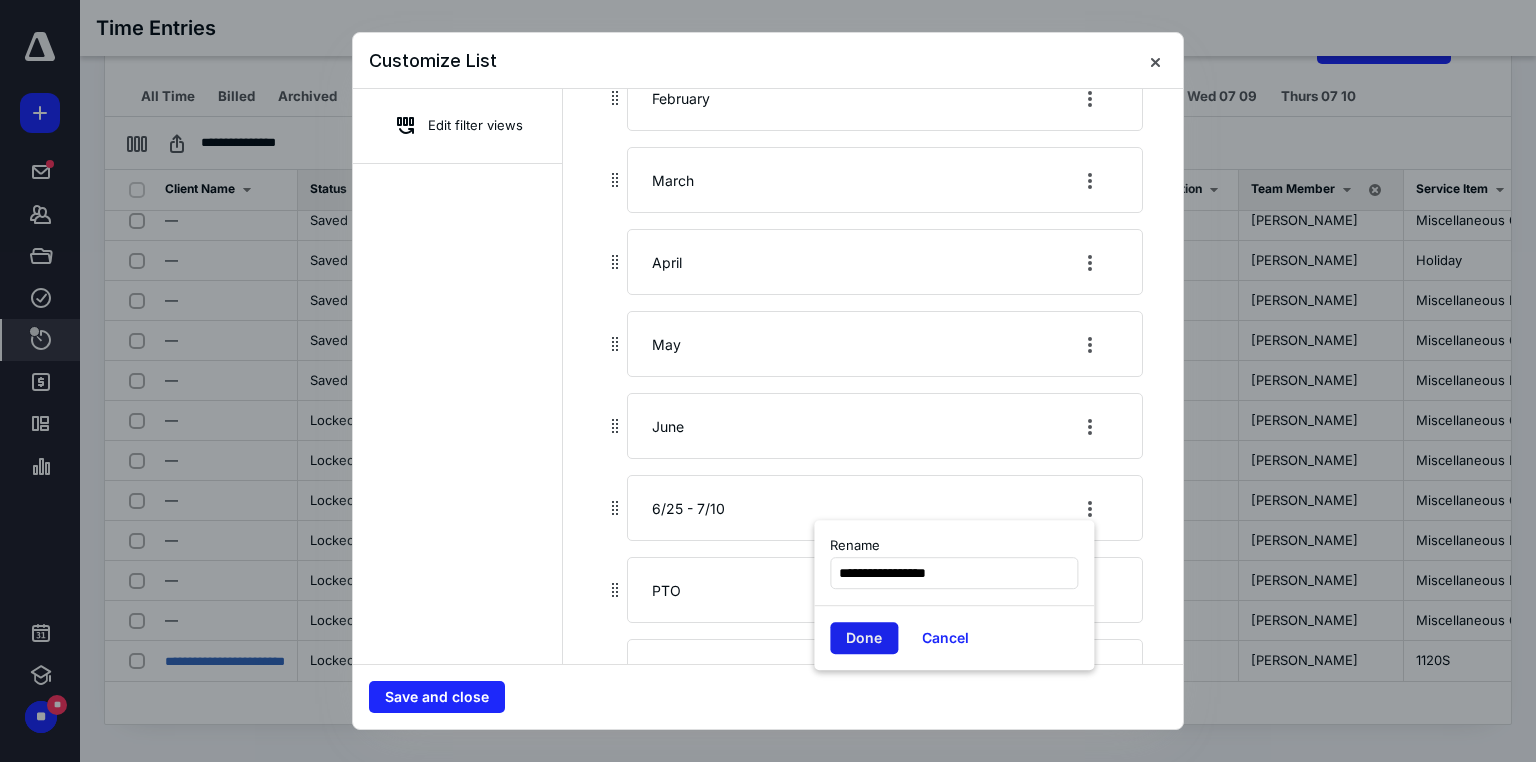 type on "**********" 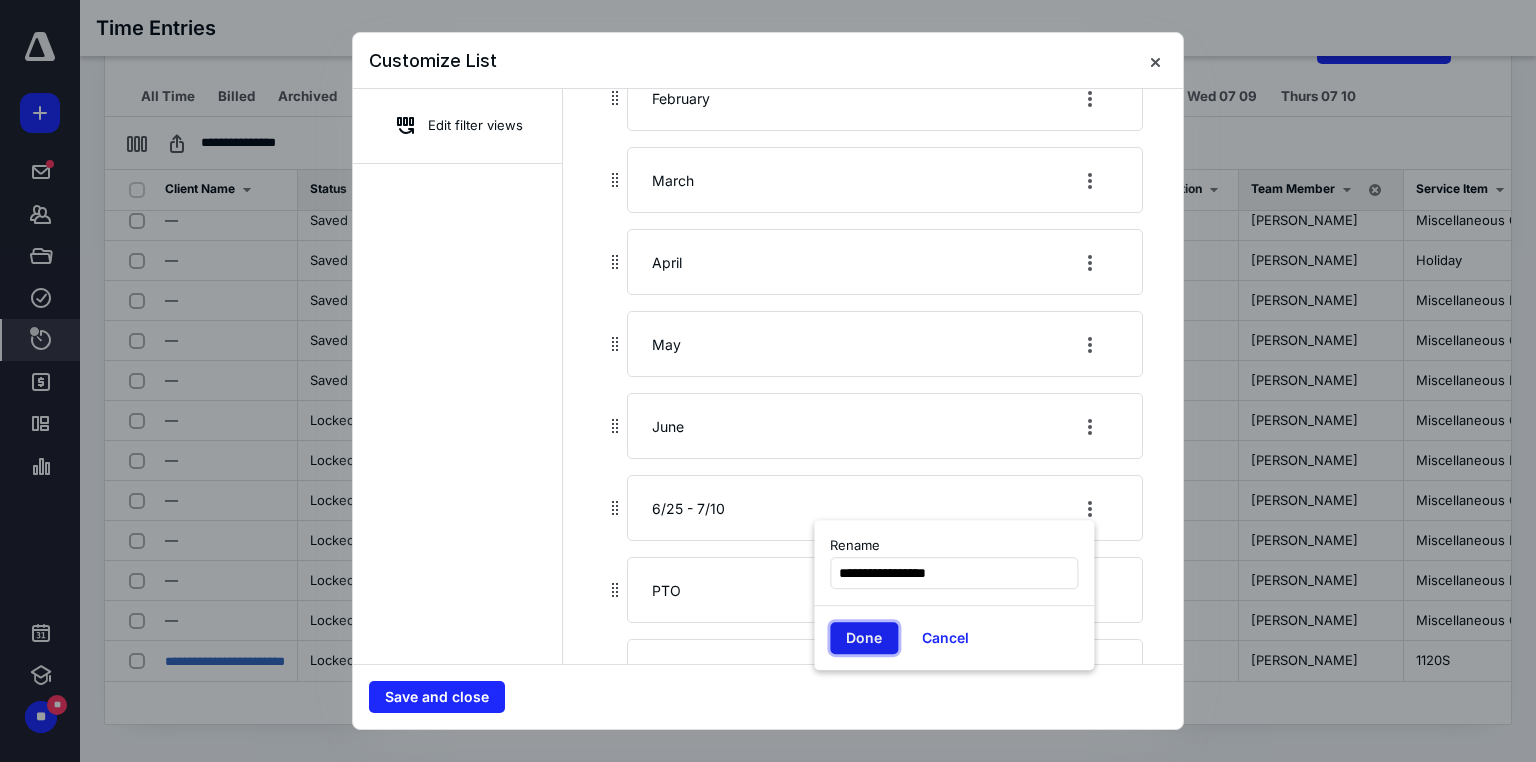 click on "Done" at bounding box center (864, 638) 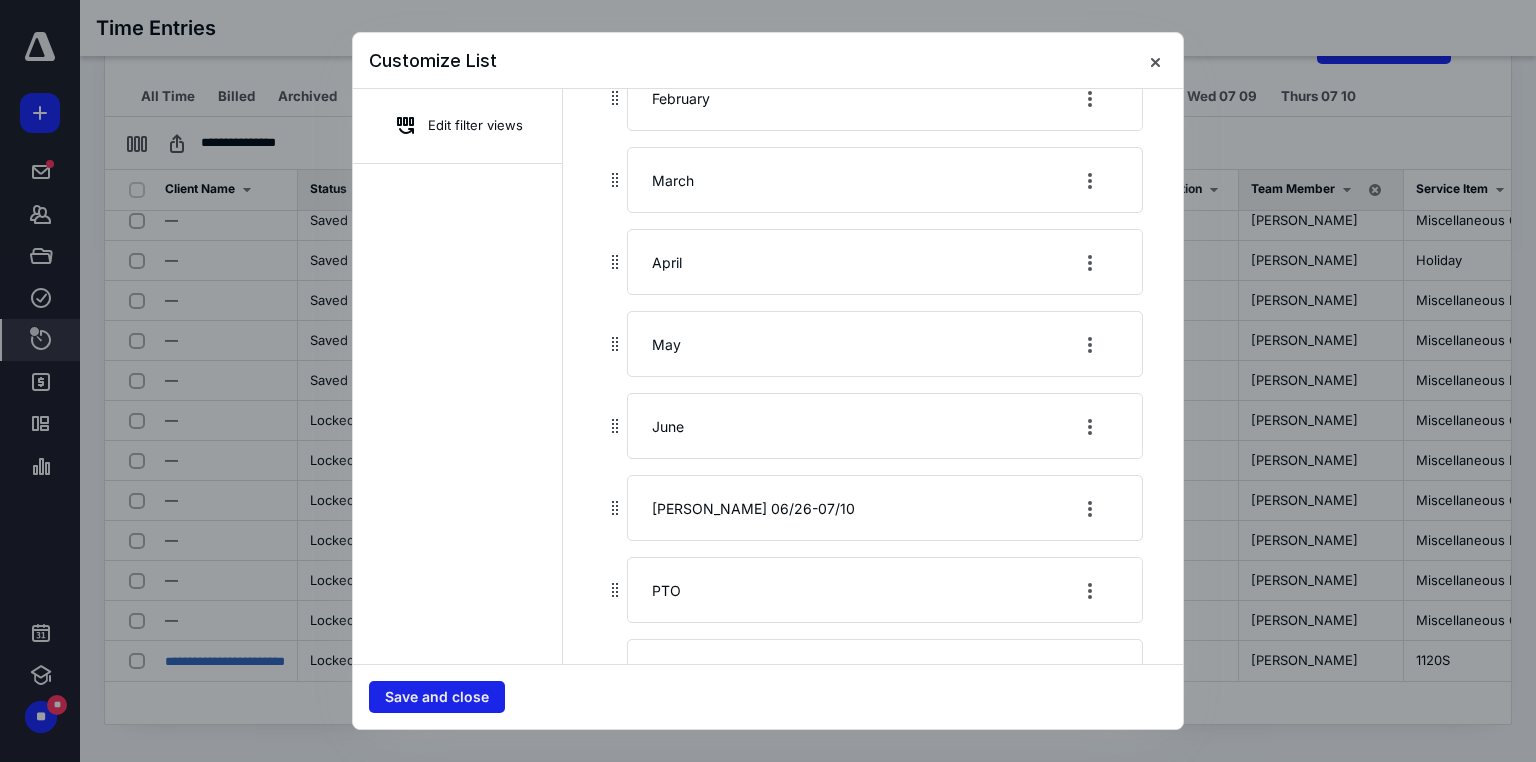 click on "Save and close" at bounding box center (437, 697) 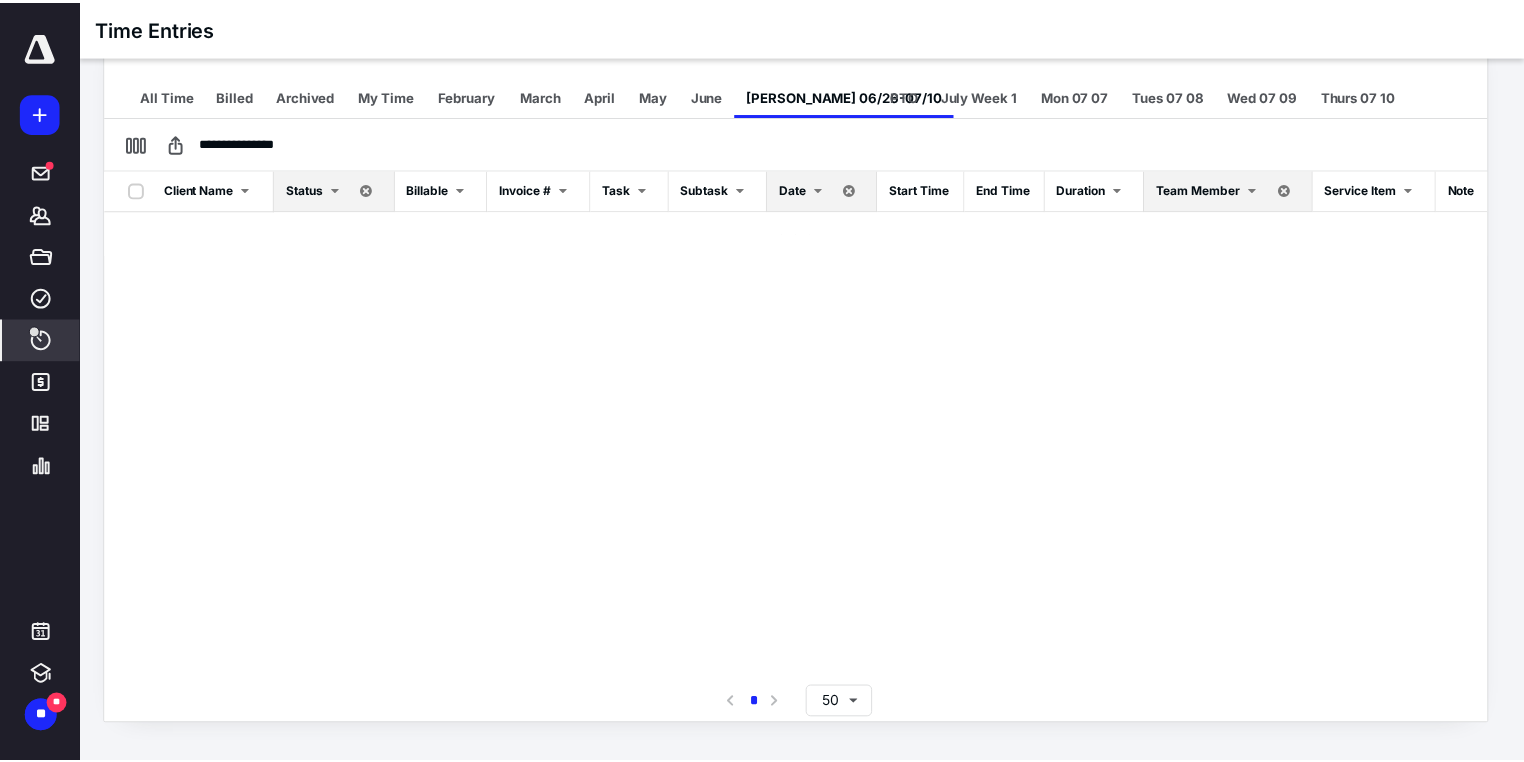scroll, scrollTop: 0, scrollLeft: 0, axis: both 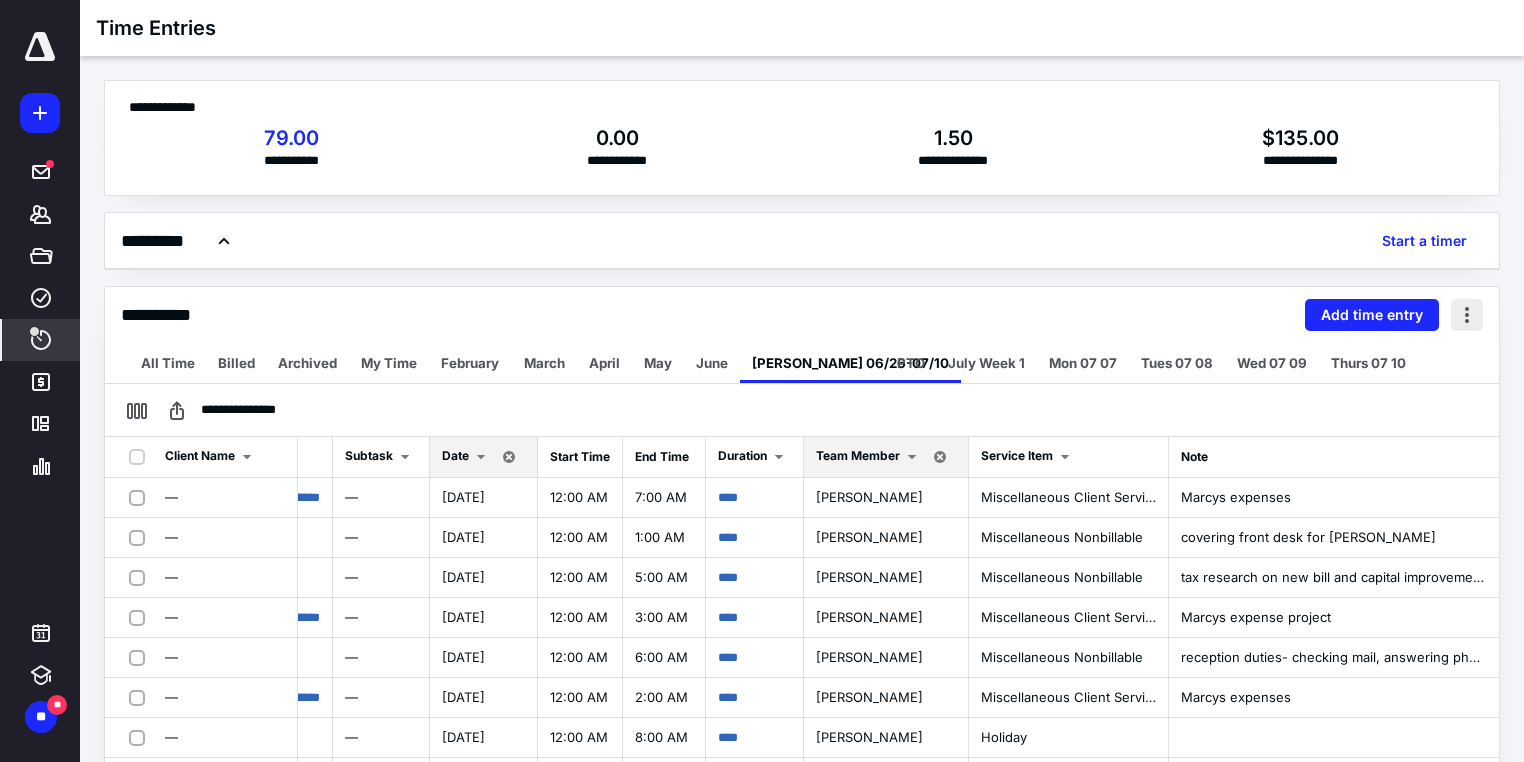 click at bounding box center (1467, 315) 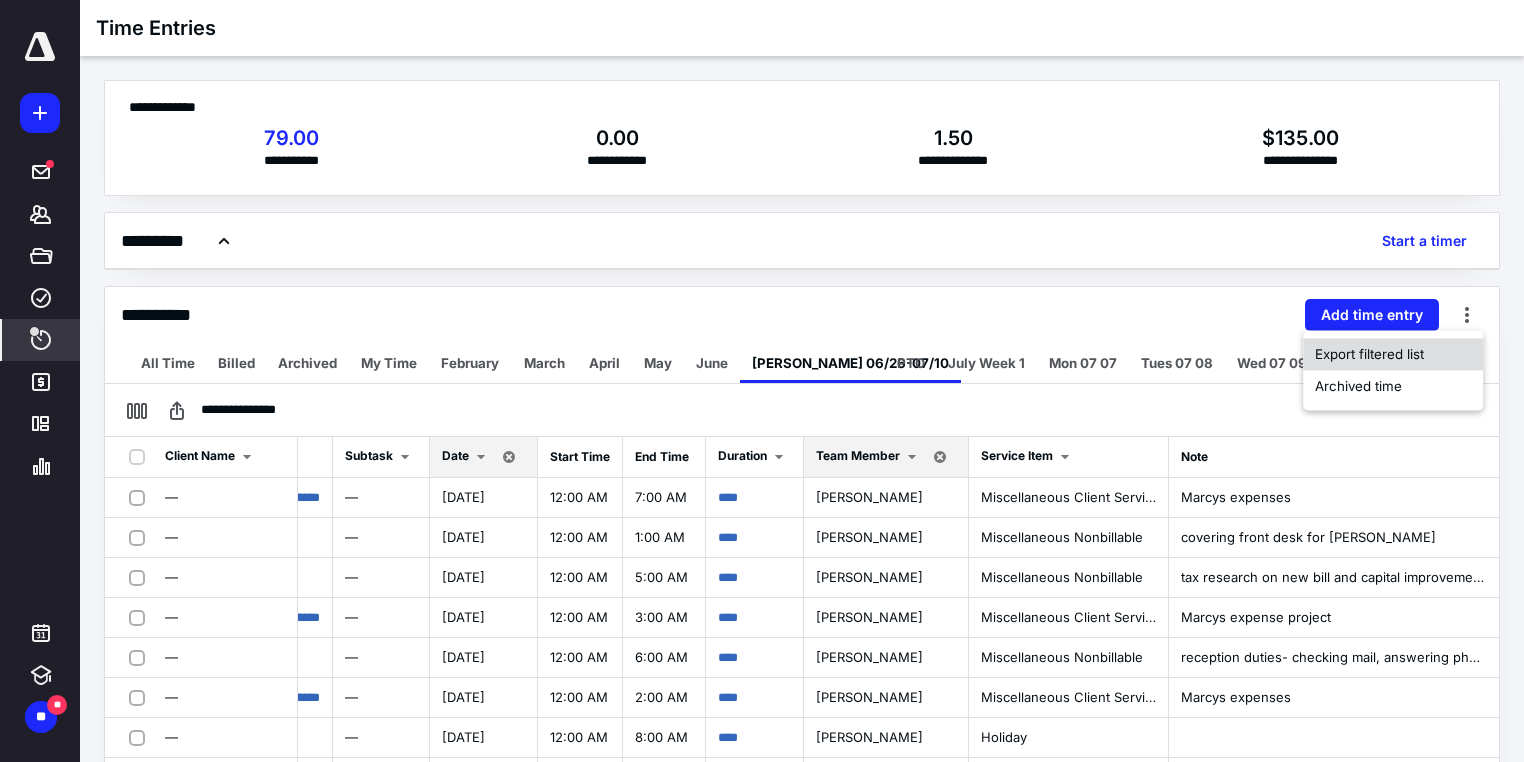 click on "Export filtered list" at bounding box center (1369, 354) 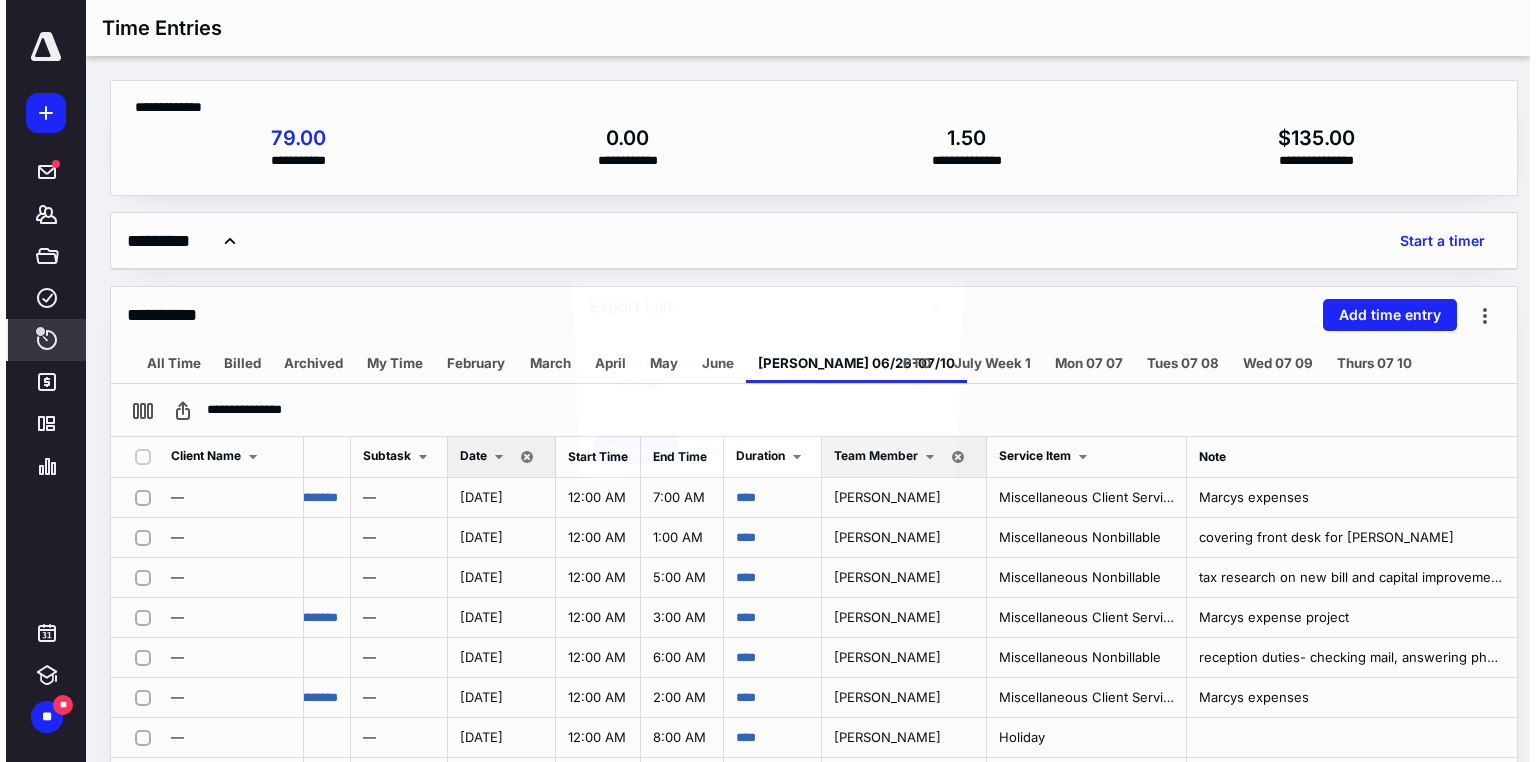 scroll, scrollTop: 0, scrollLeft: 499, axis: horizontal 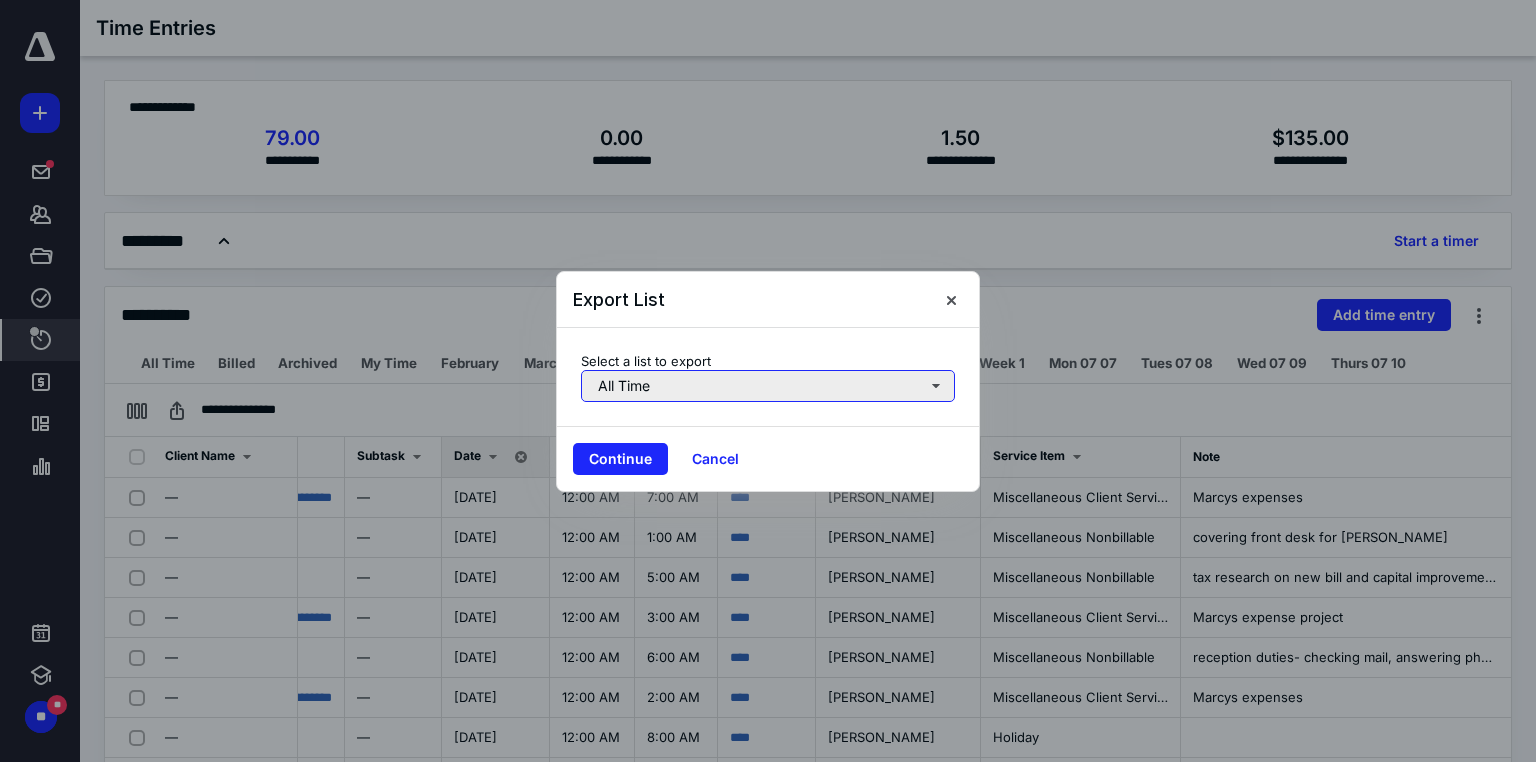 click on "All Time" at bounding box center [768, 386] 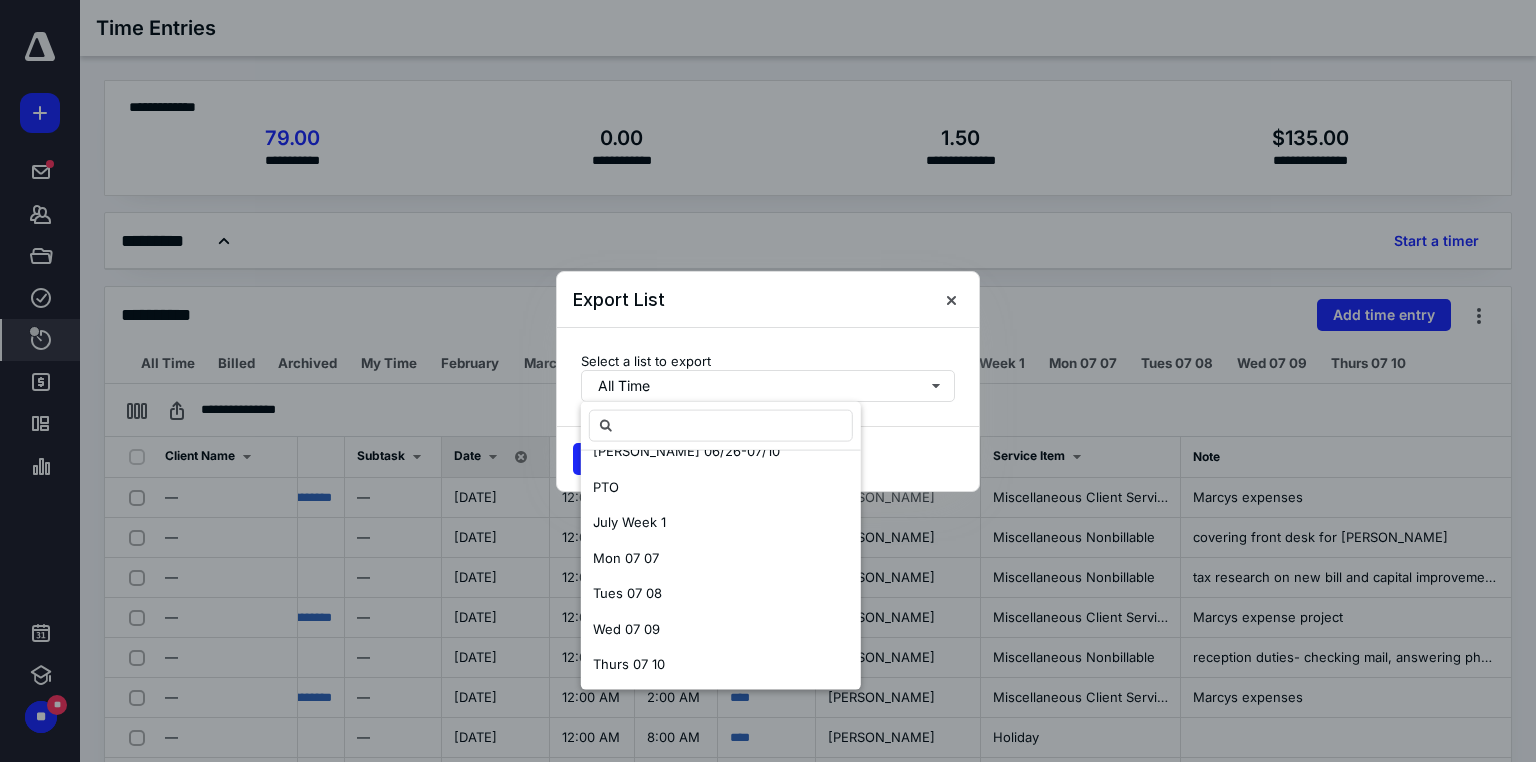 scroll, scrollTop: 269, scrollLeft: 0, axis: vertical 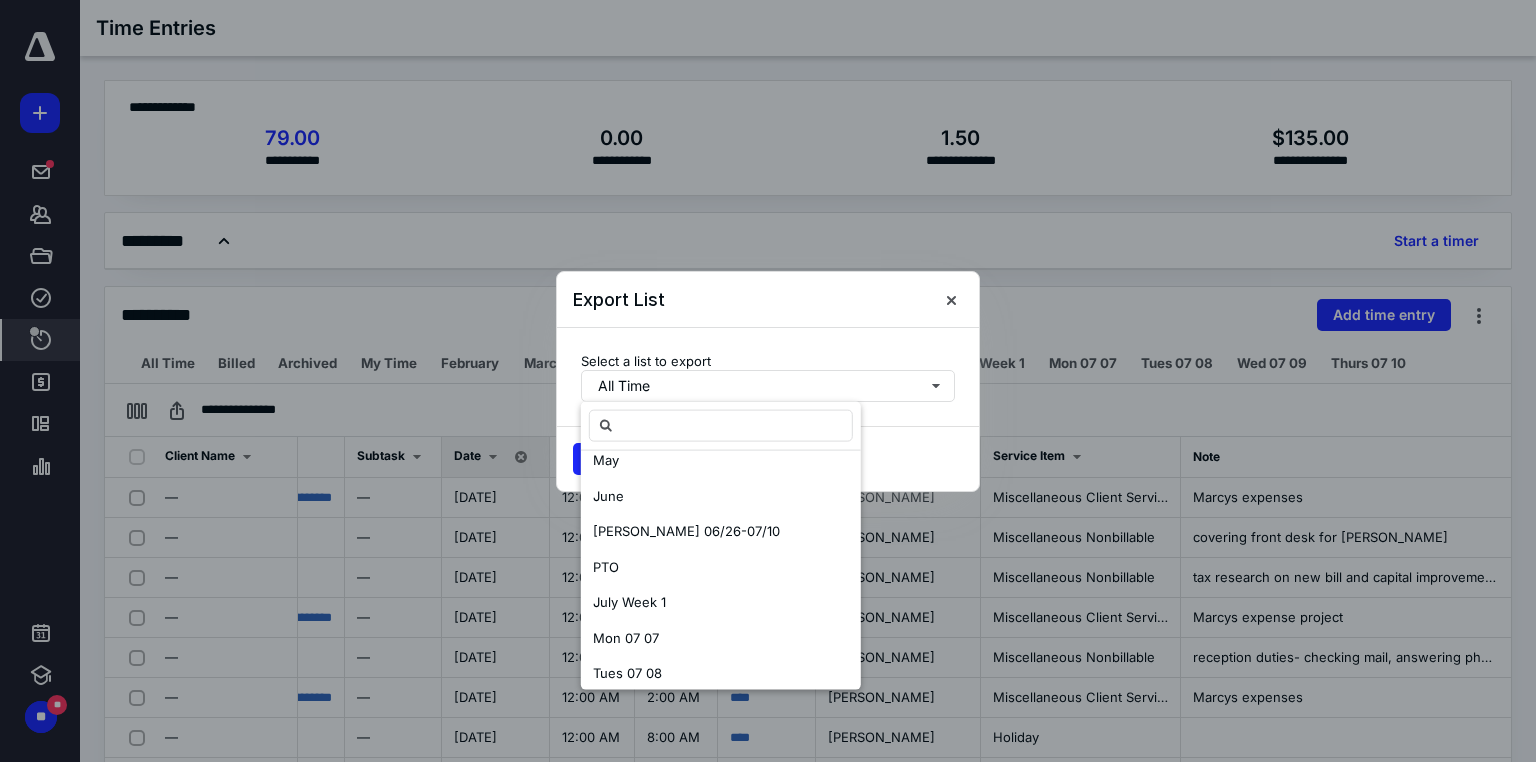 click on "Blake 06/26-07/10" at bounding box center (686, 531) 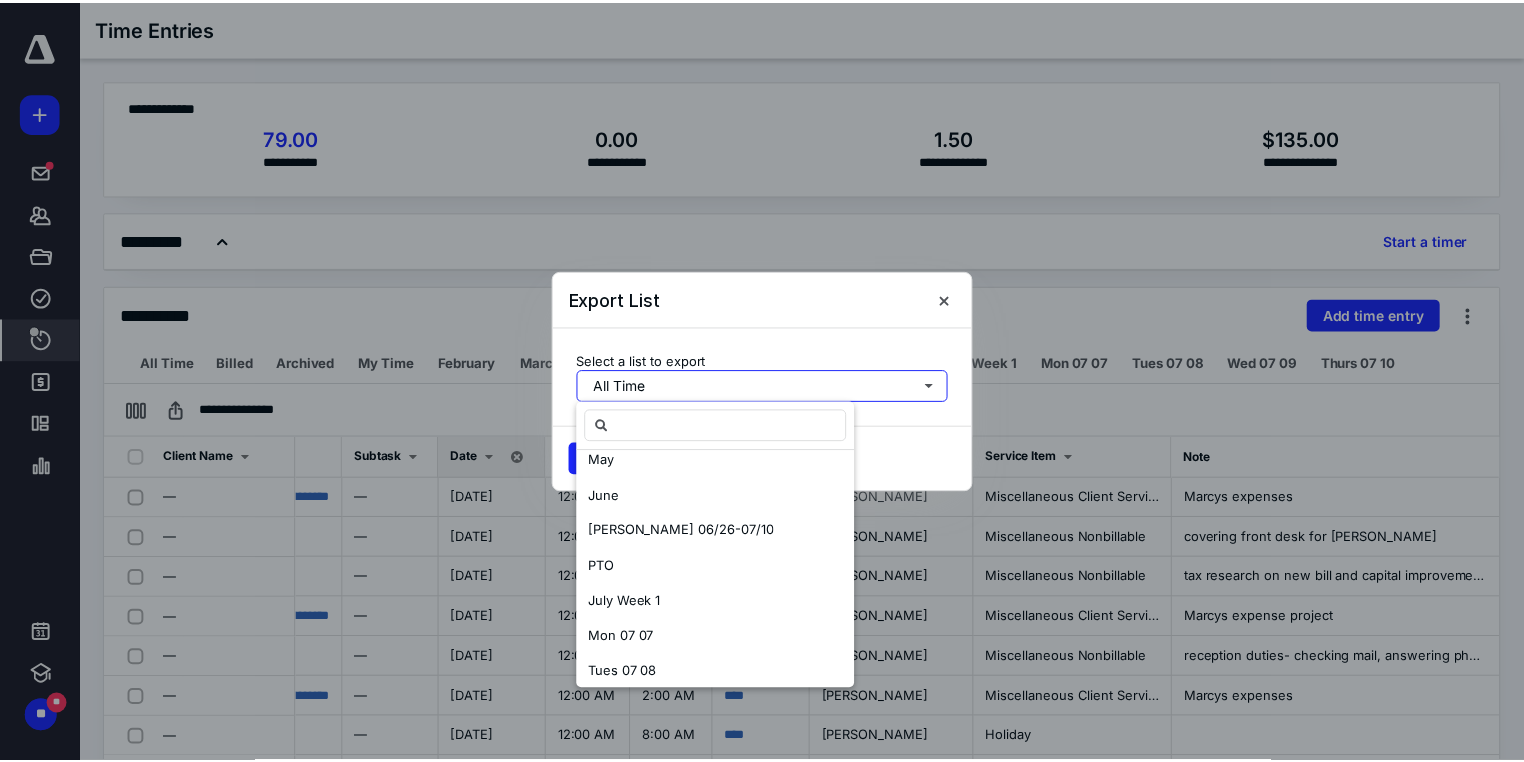 scroll, scrollTop: 0, scrollLeft: 0, axis: both 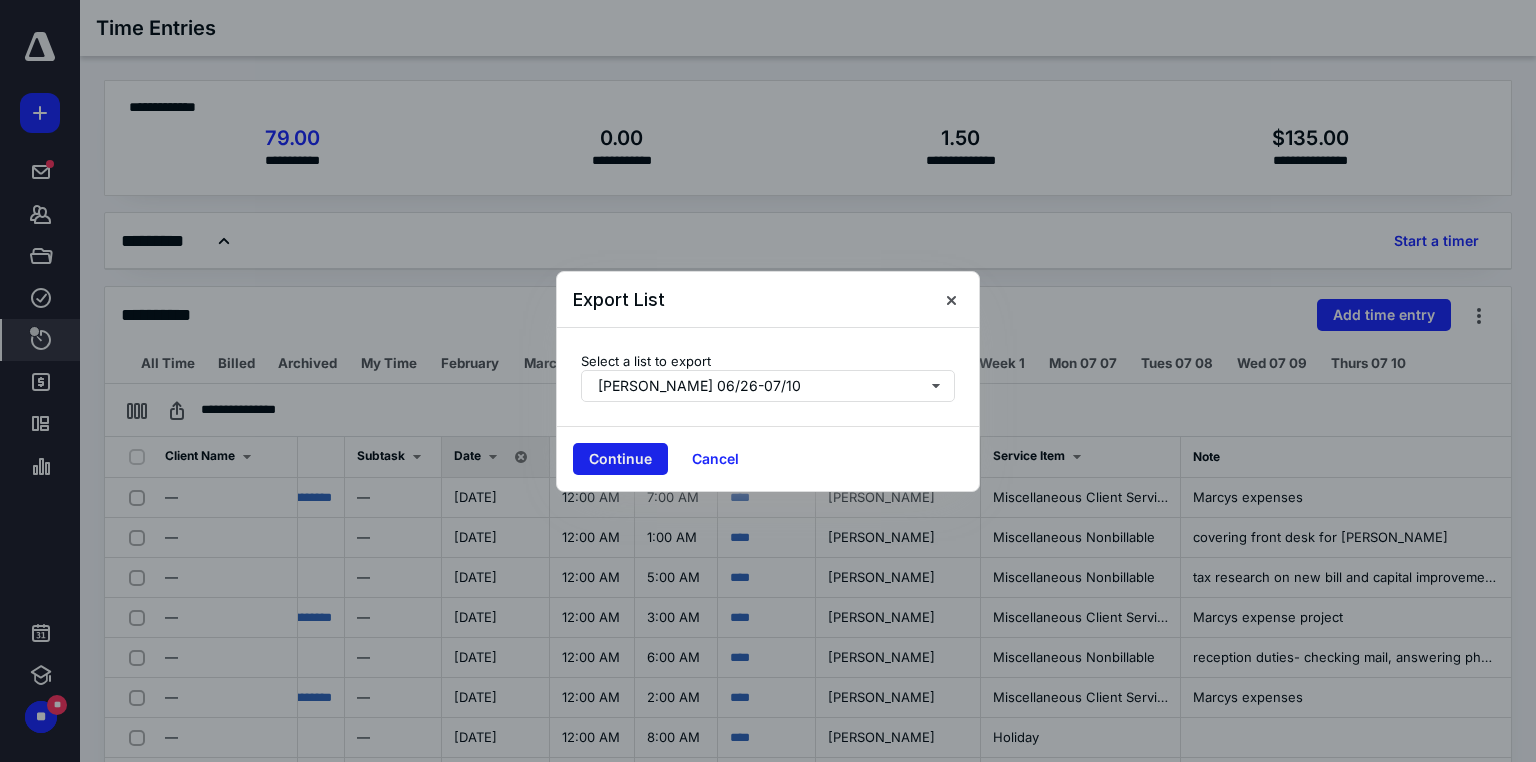 click on "Continue" at bounding box center [620, 459] 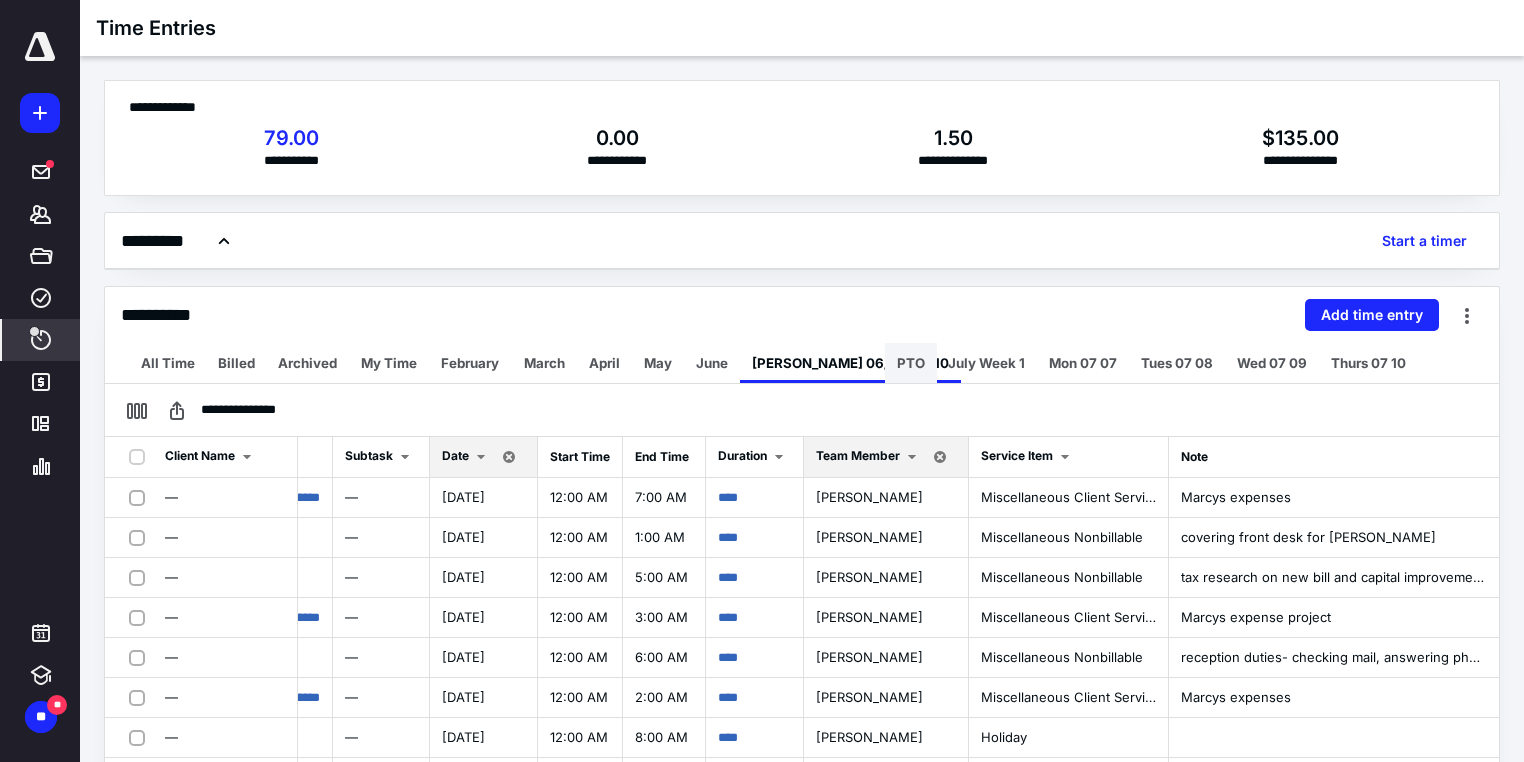click on "PTO" at bounding box center (911, 363) 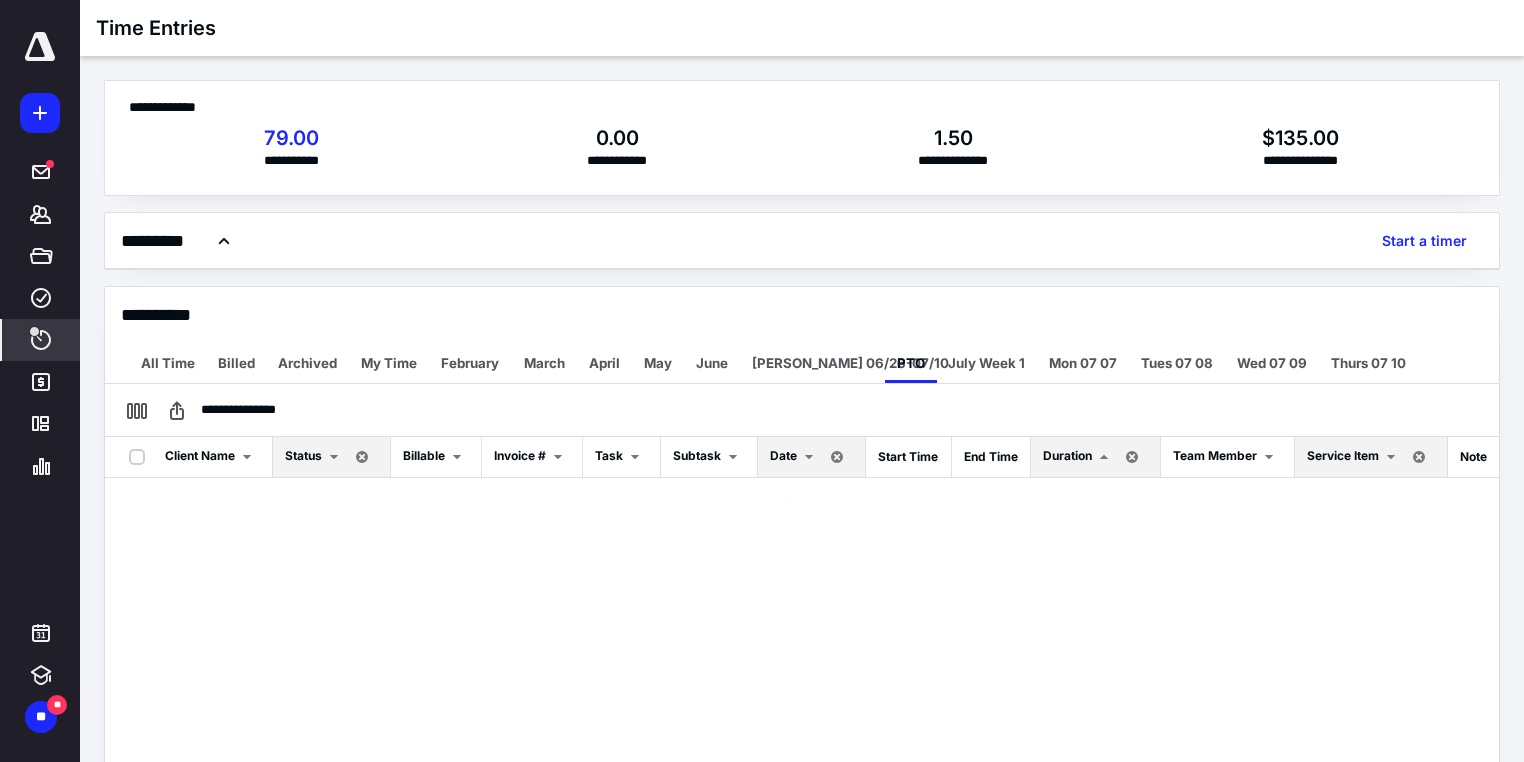 scroll, scrollTop: 0, scrollLeft: 2, axis: horizontal 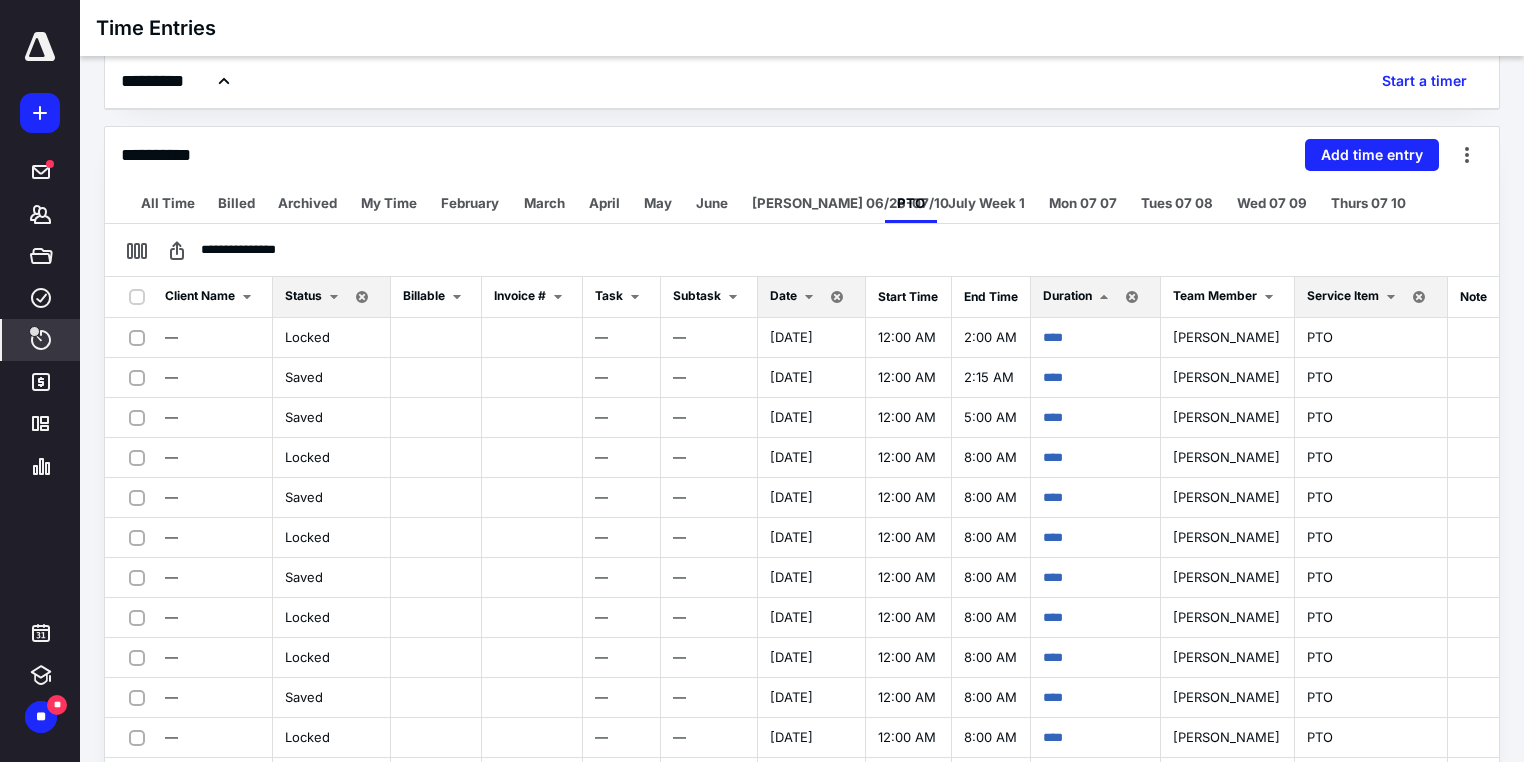 click at bounding box center [334, 297] 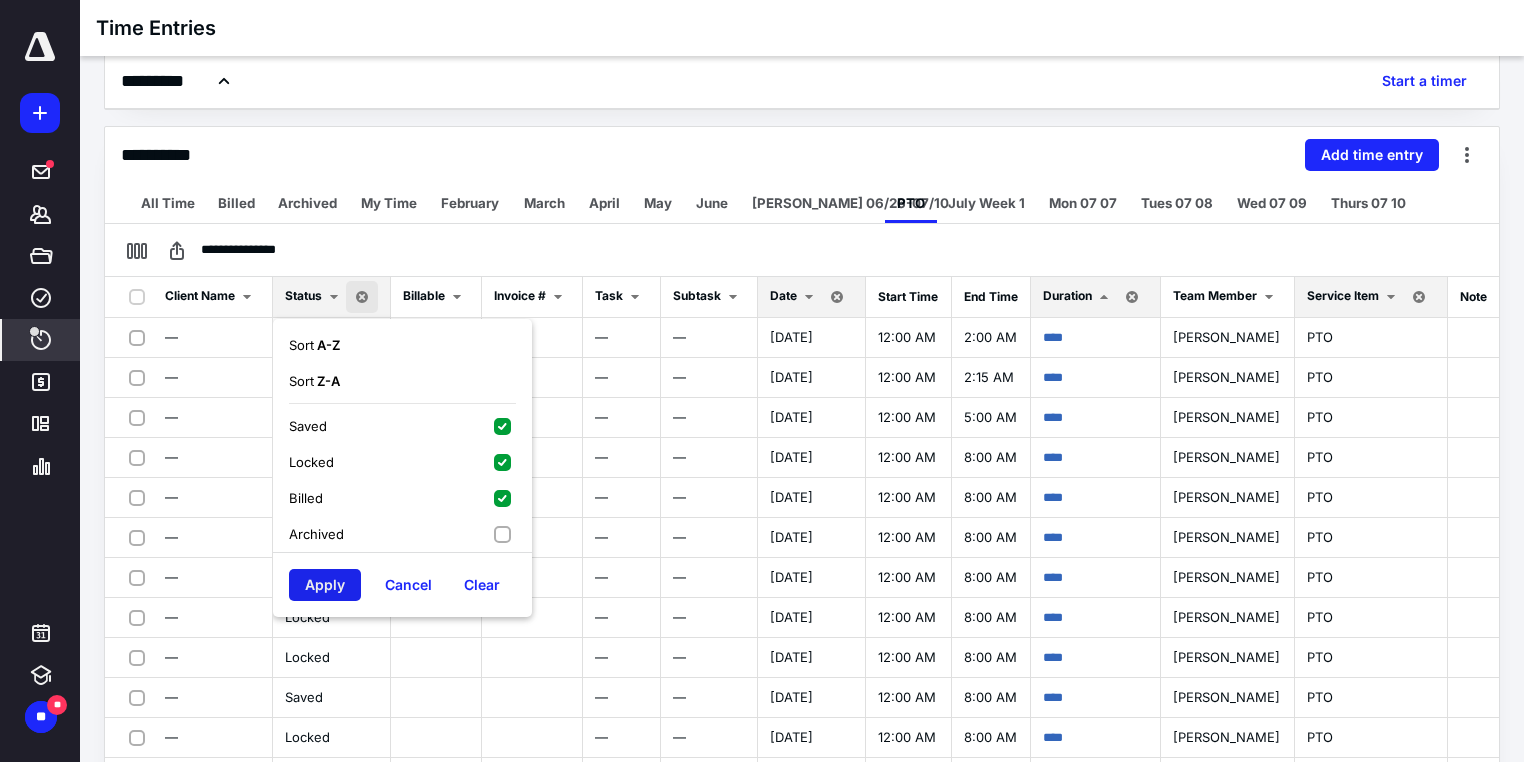 click on "Apply" at bounding box center [325, 585] 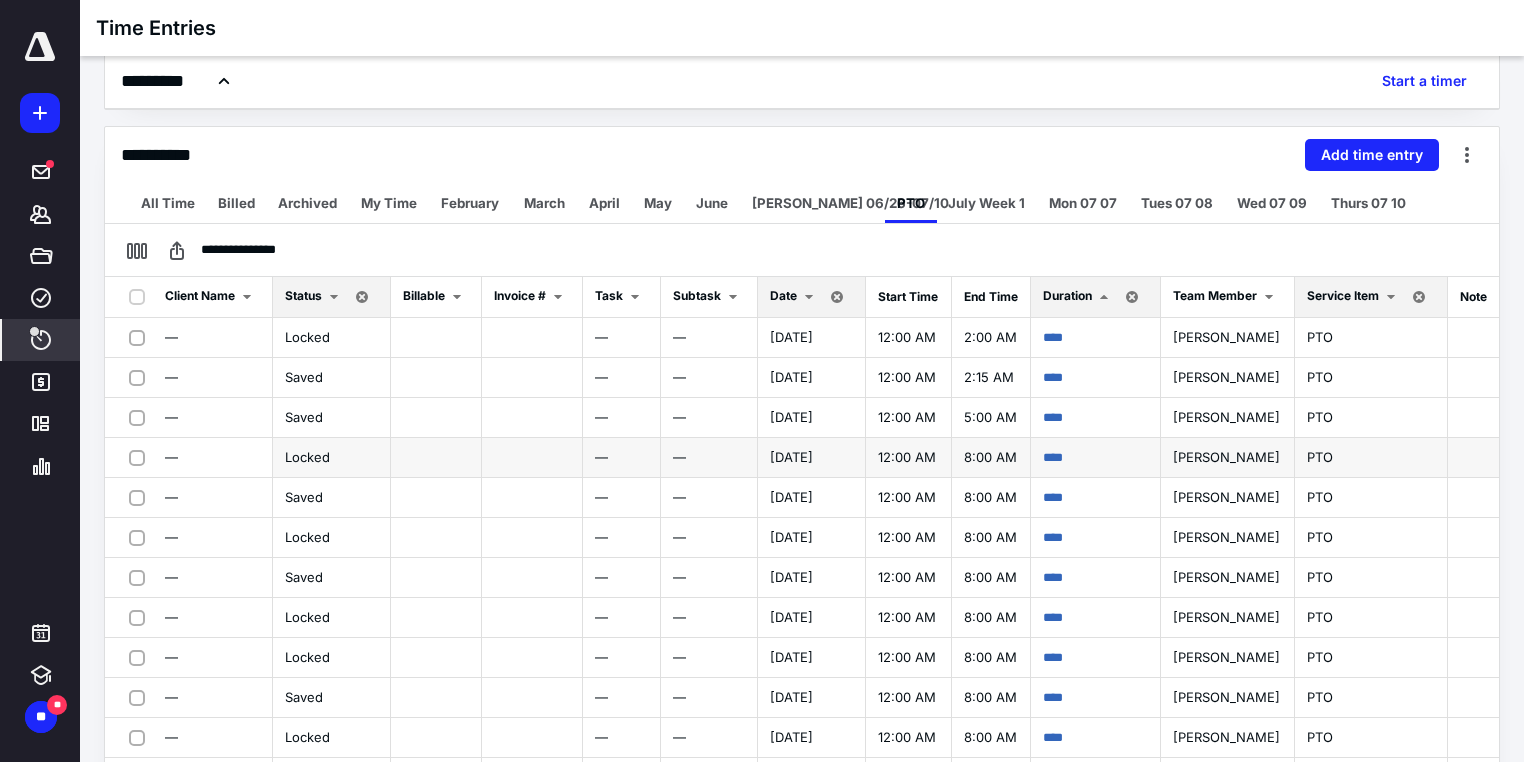 scroll, scrollTop: 60, scrollLeft: 2, axis: both 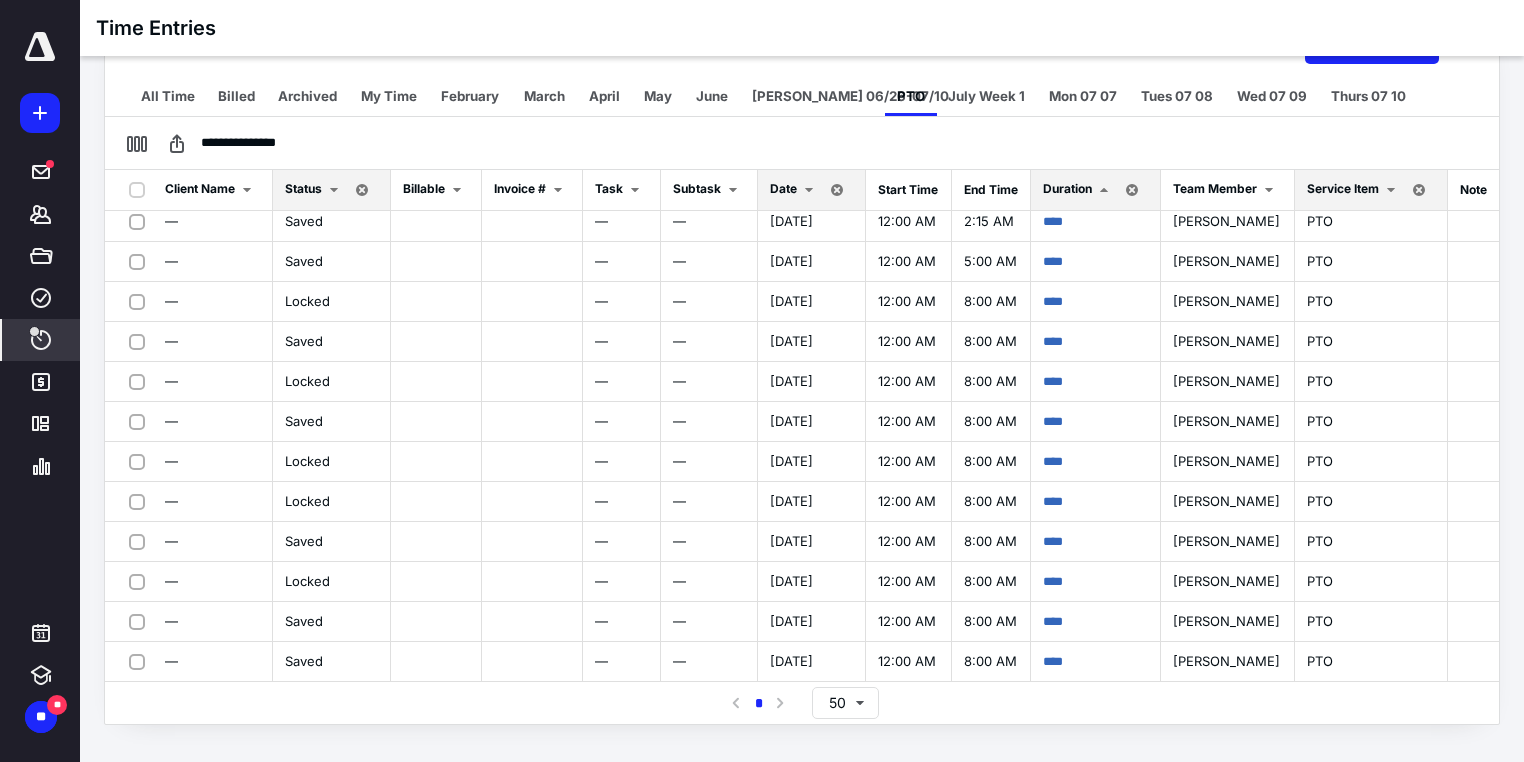 click at bounding box center [809, 190] 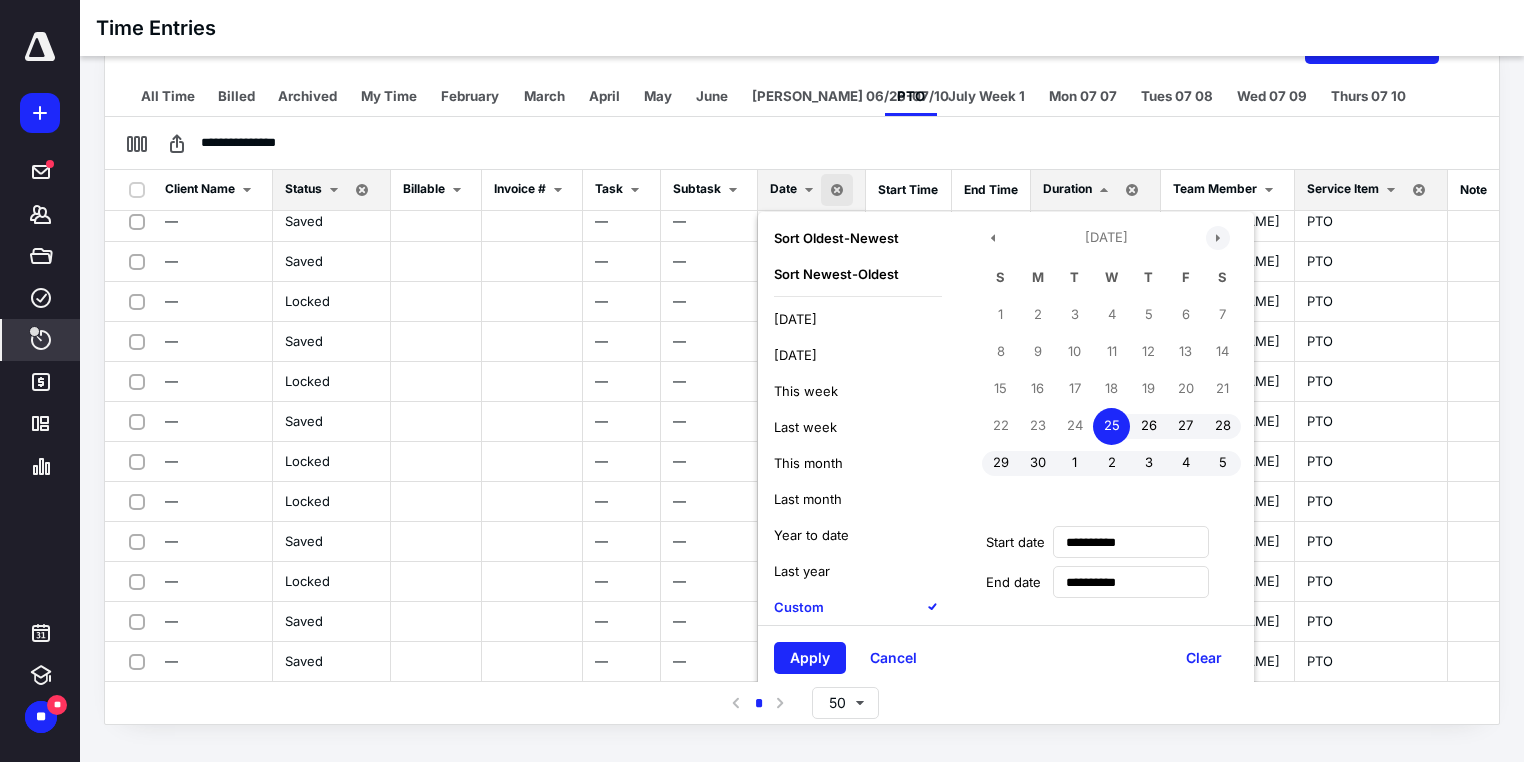 click at bounding box center (1218, 238) 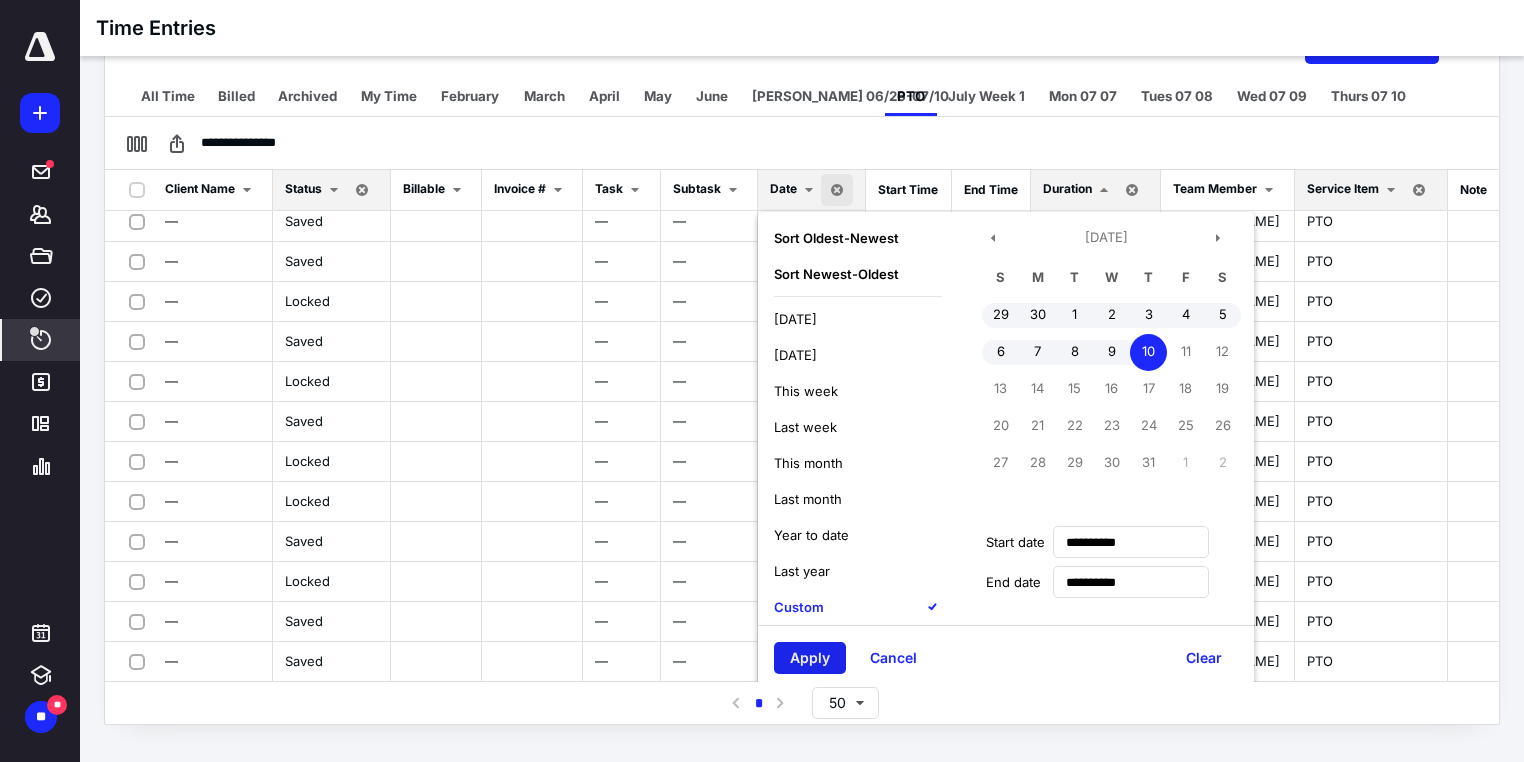 click on "Apply" at bounding box center [810, 658] 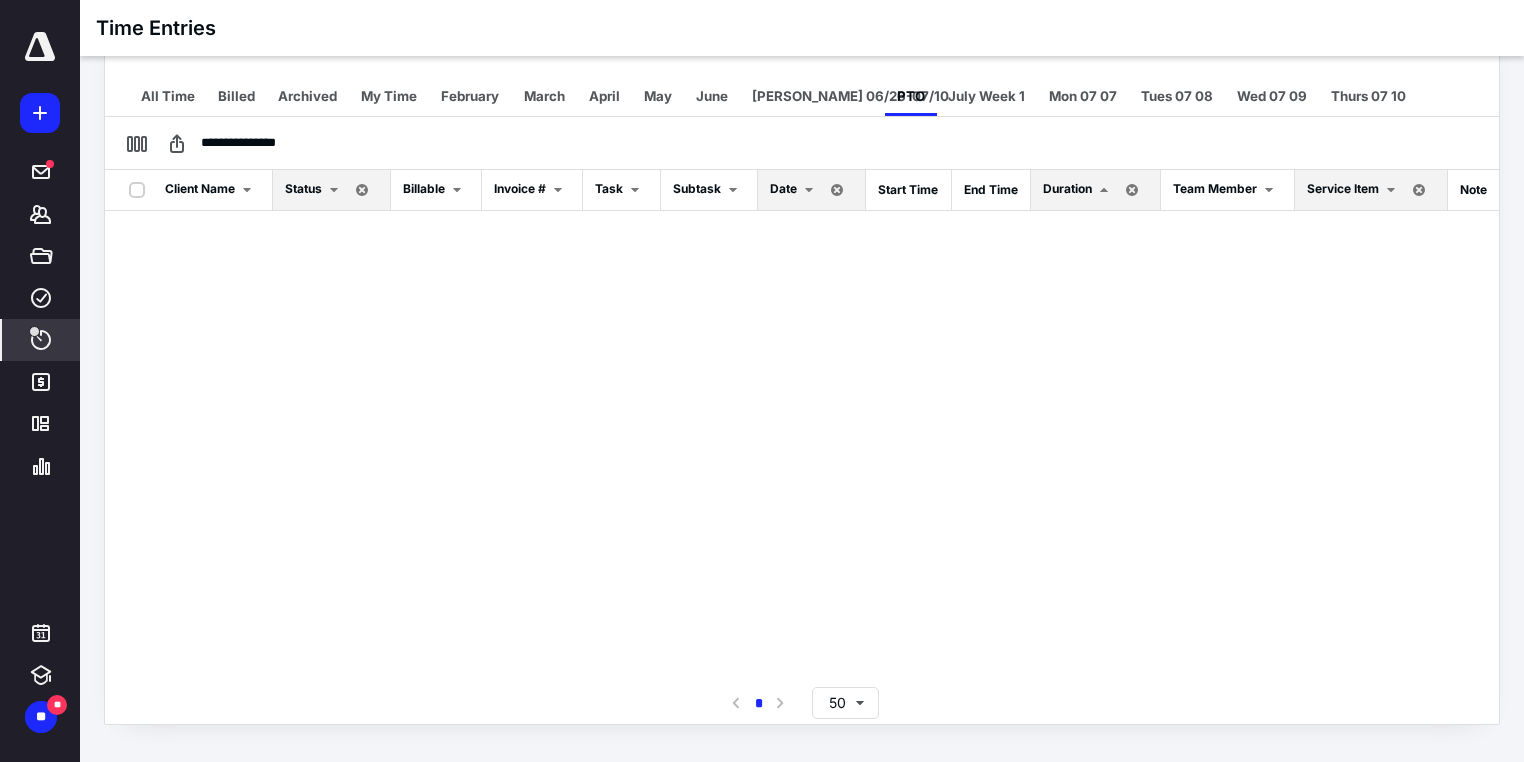 scroll, scrollTop: 0, scrollLeft: 2, axis: horizontal 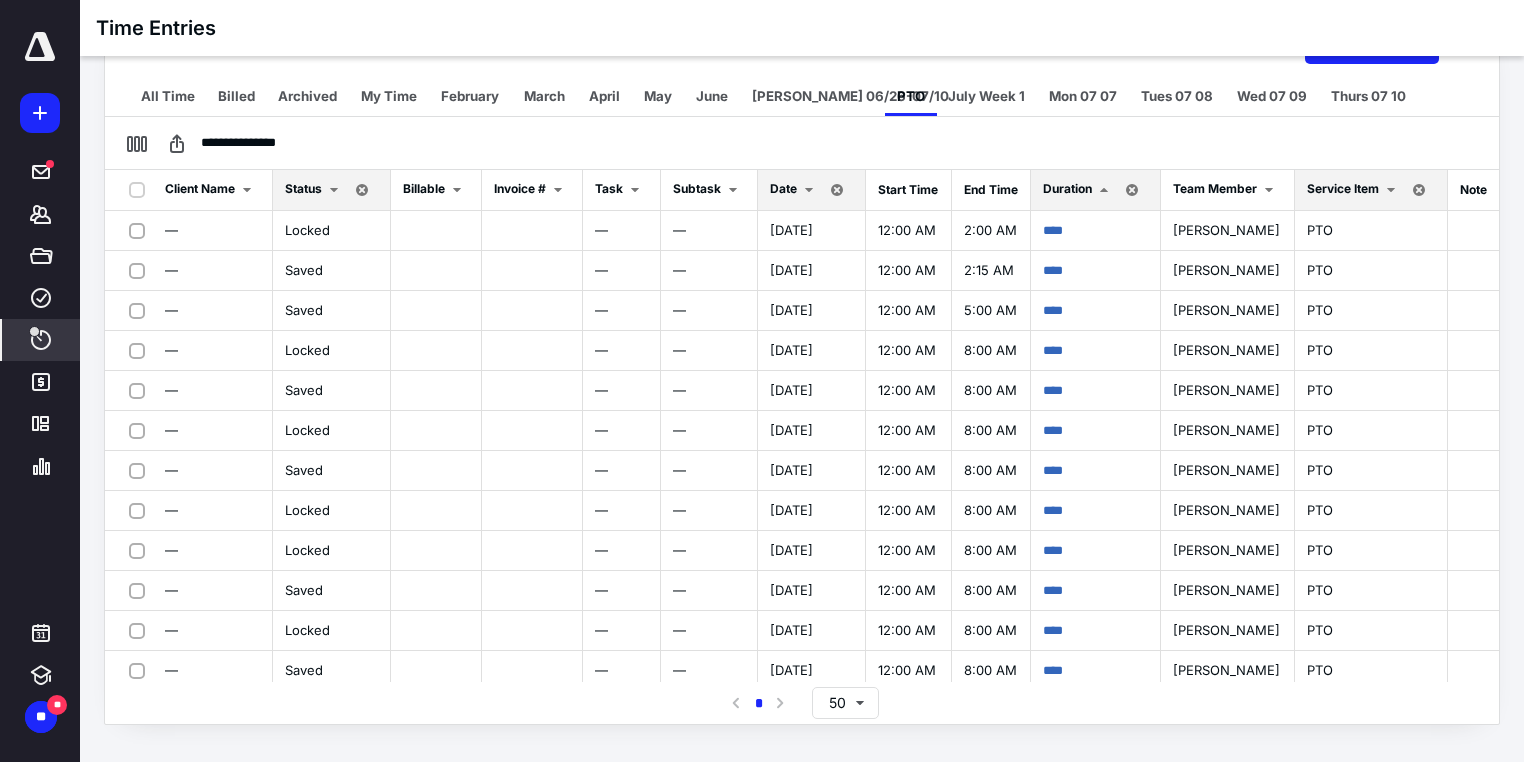 click at bounding box center (809, 190) 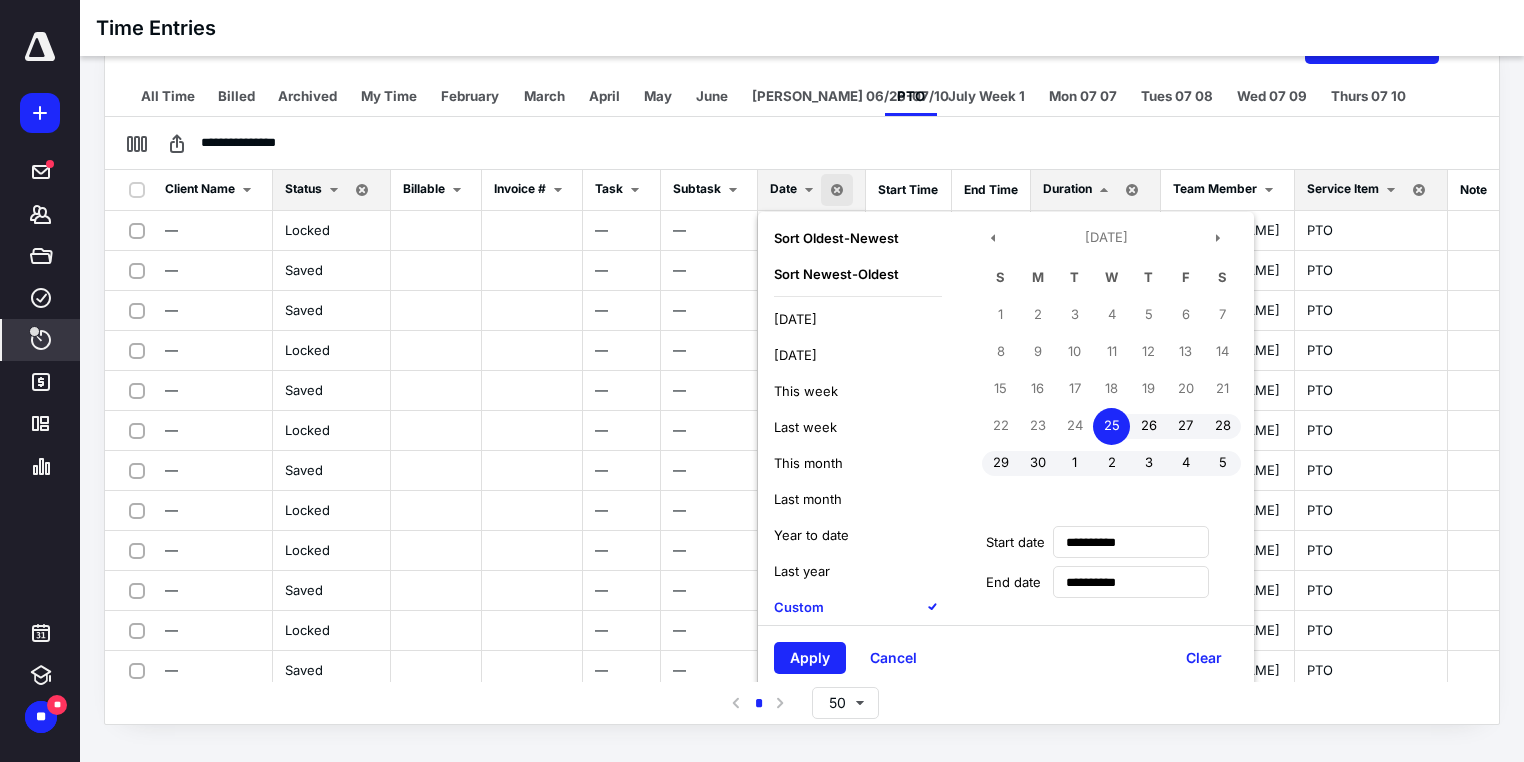 click at bounding box center (809, 190) 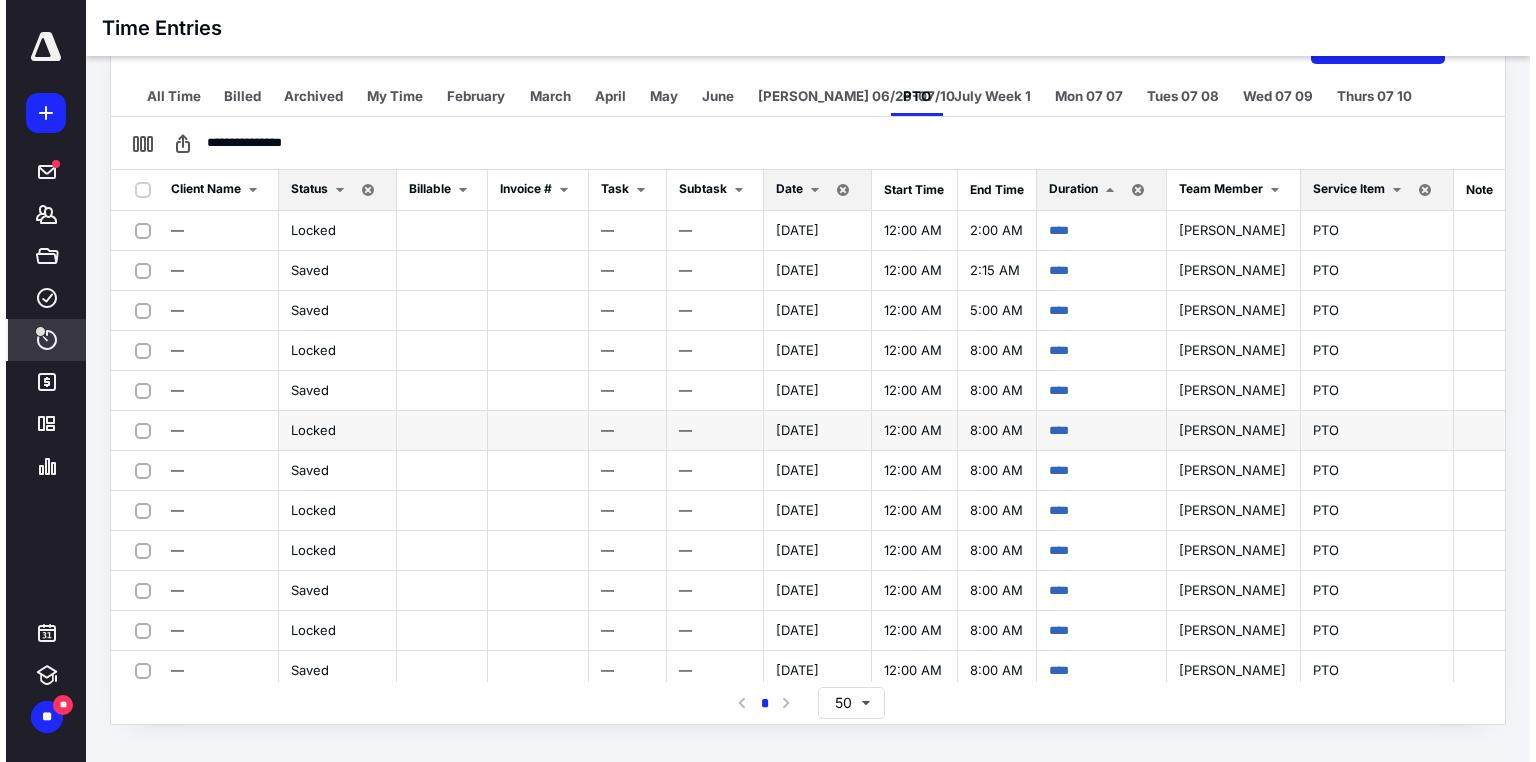 scroll, scrollTop: 27, scrollLeft: 0, axis: vertical 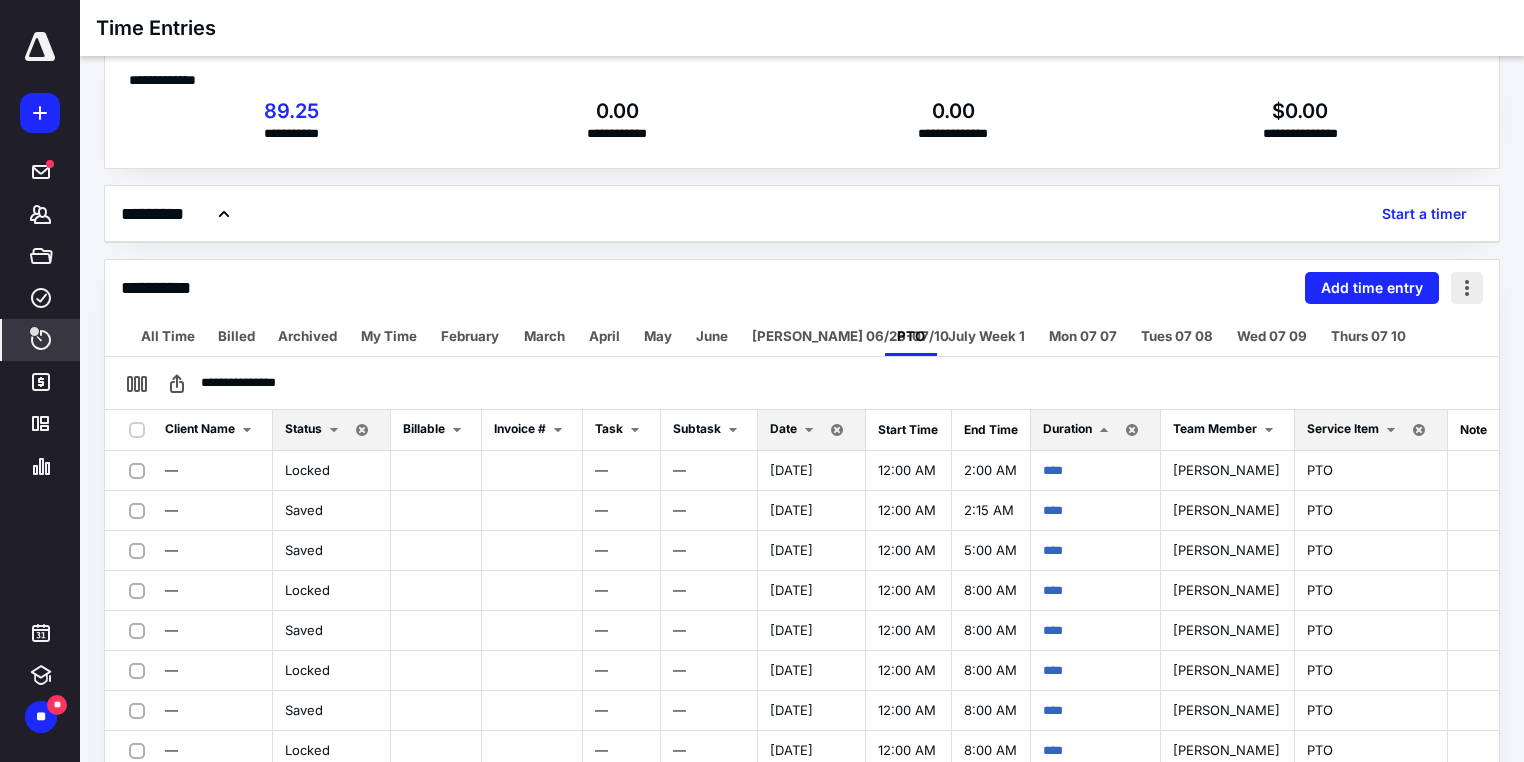 click at bounding box center (1467, 288) 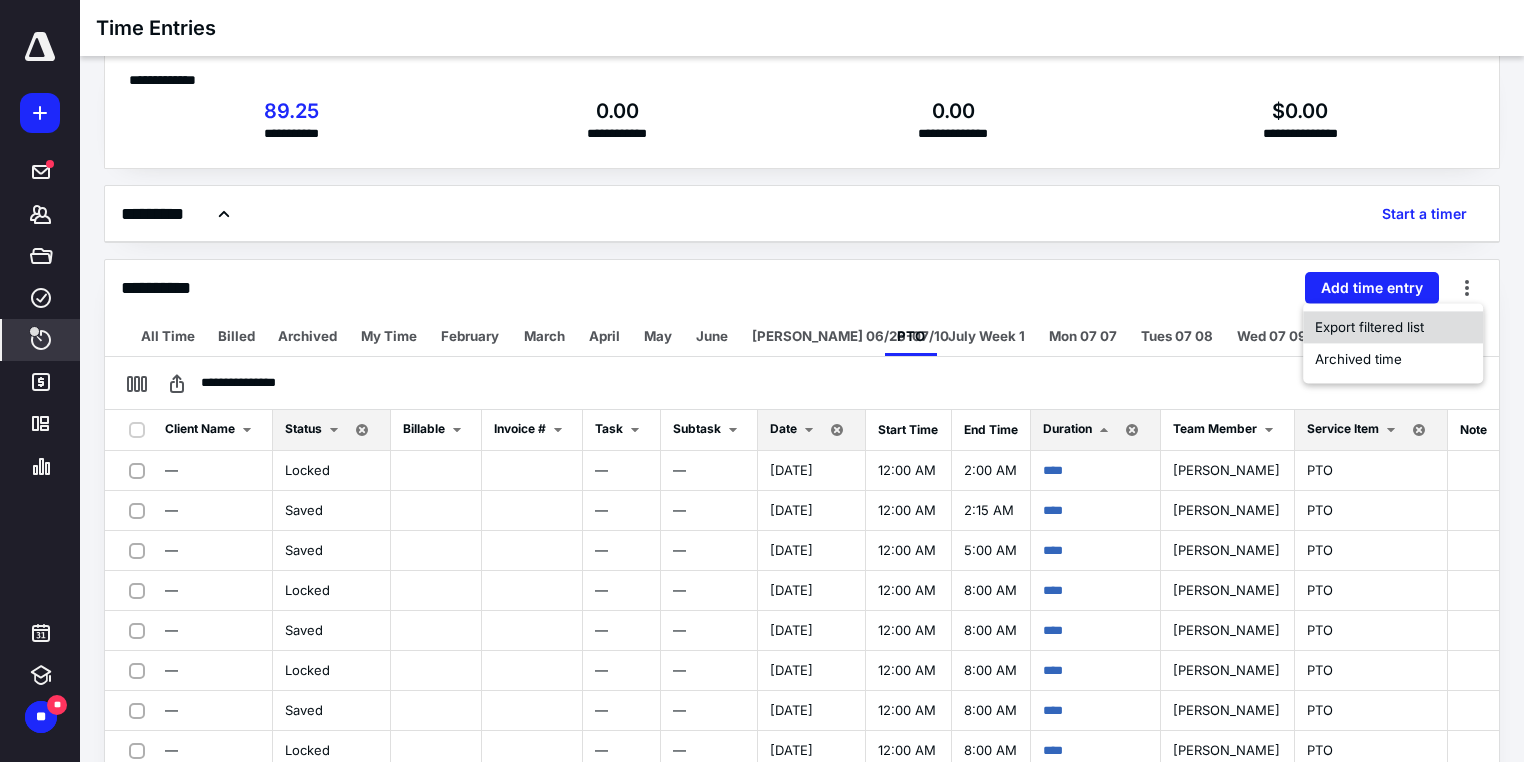 click on "Export filtered list" at bounding box center [1369, 327] 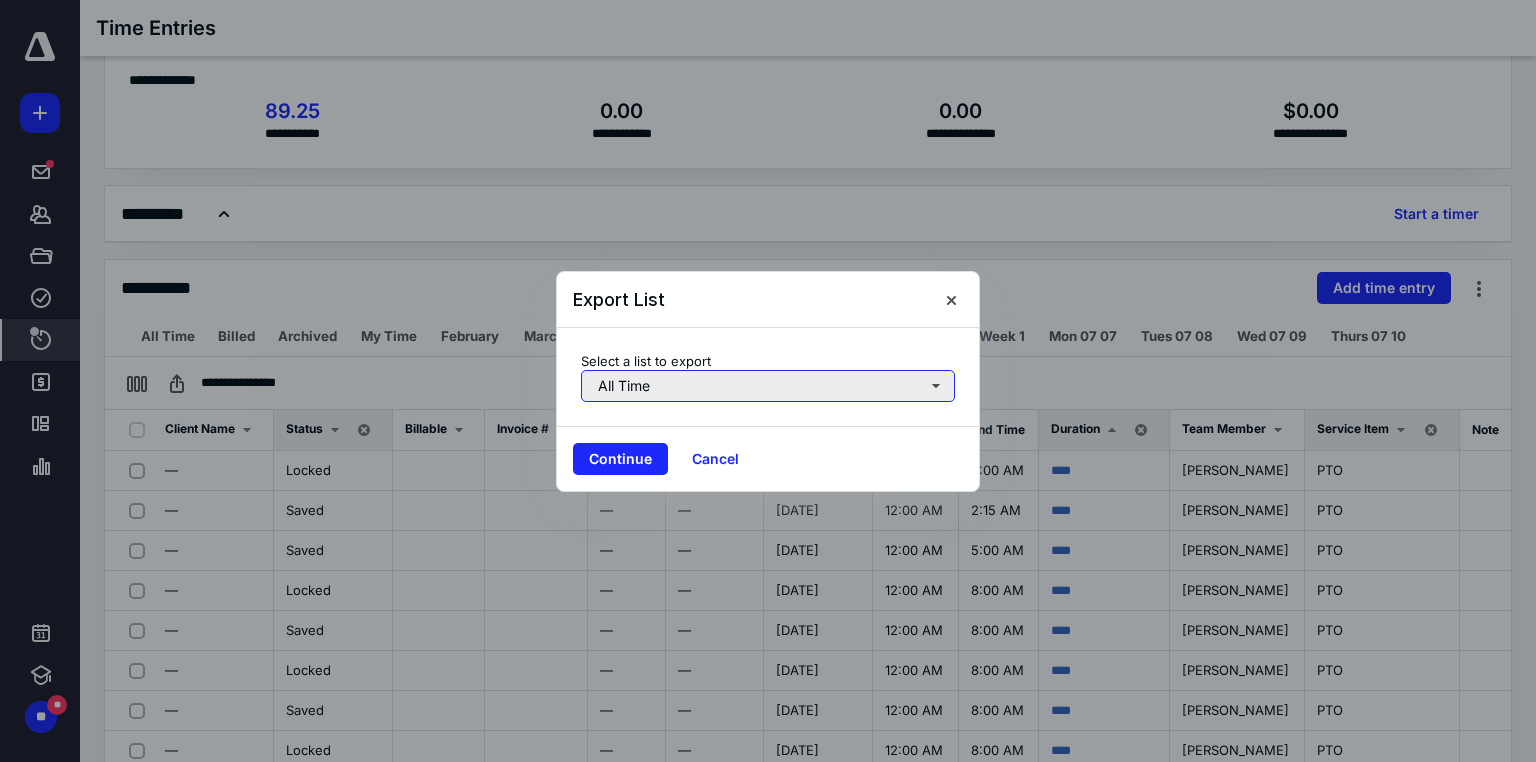 click on "All Time" at bounding box center [768, 386] 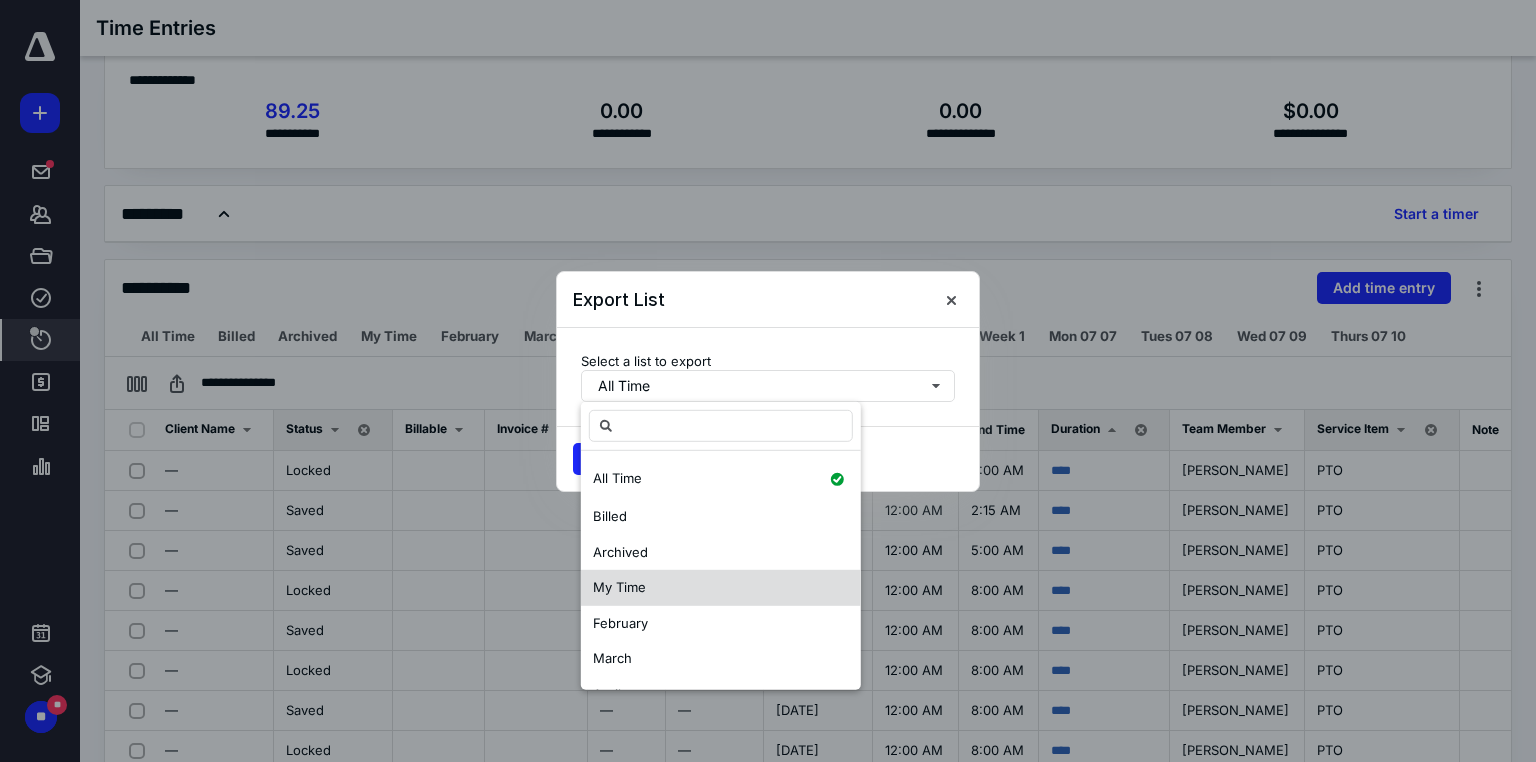 scroll, scrollTop: 160, scrollLeft: 0, axis: vertical 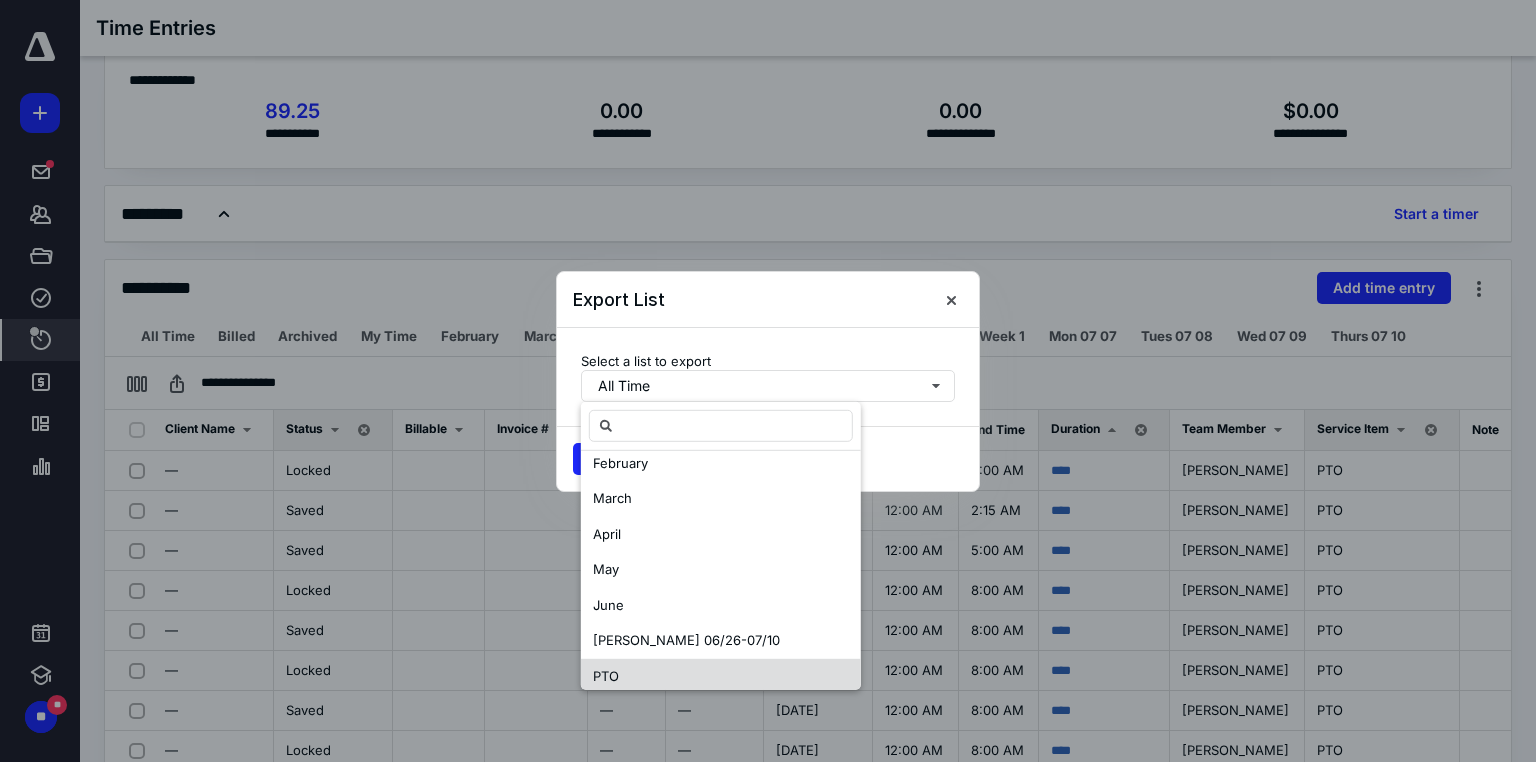 click on "PTO" at bounding box center (721, 676) 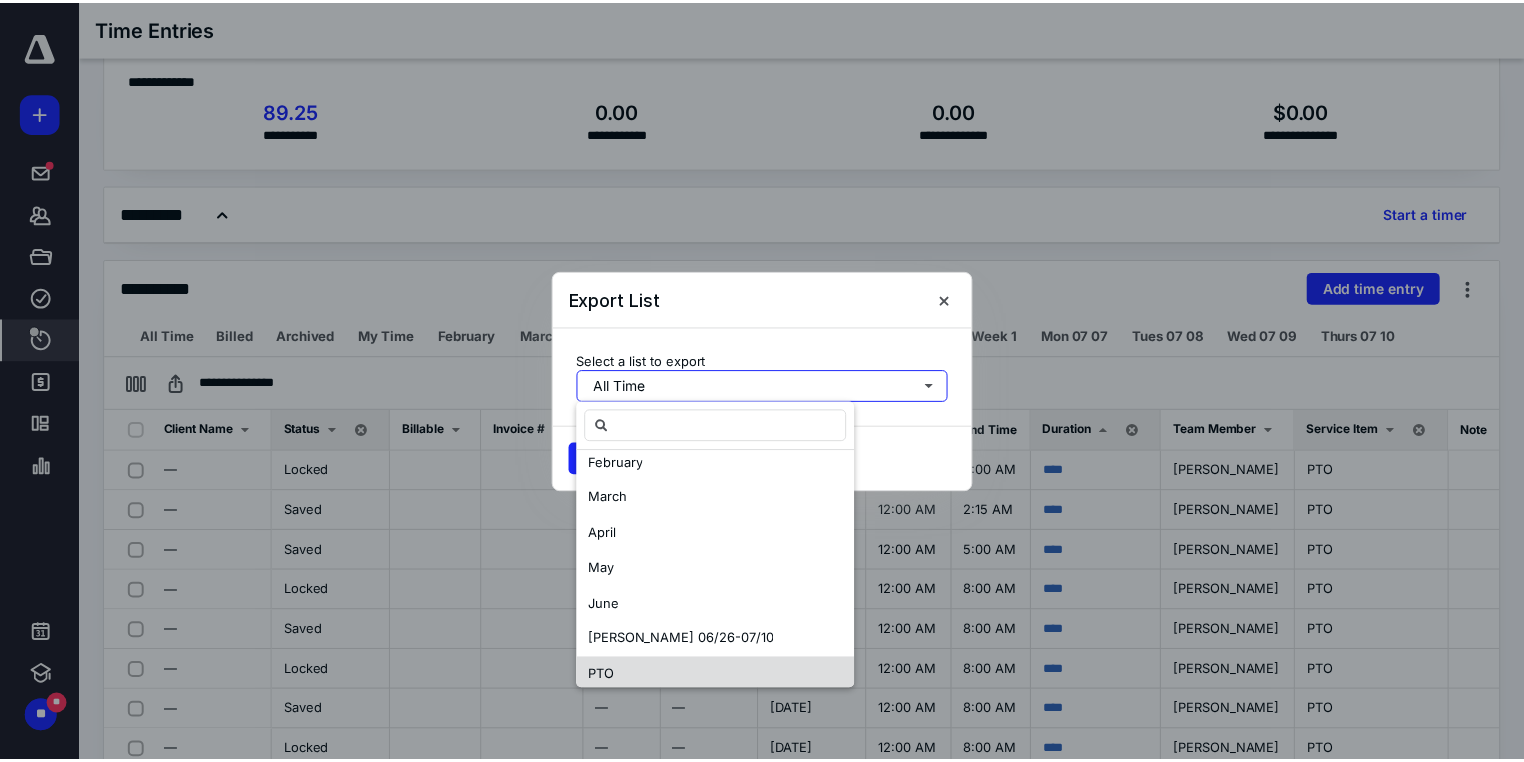 scroll, scrollTop: 0, scrollLeft: 0, axis: both 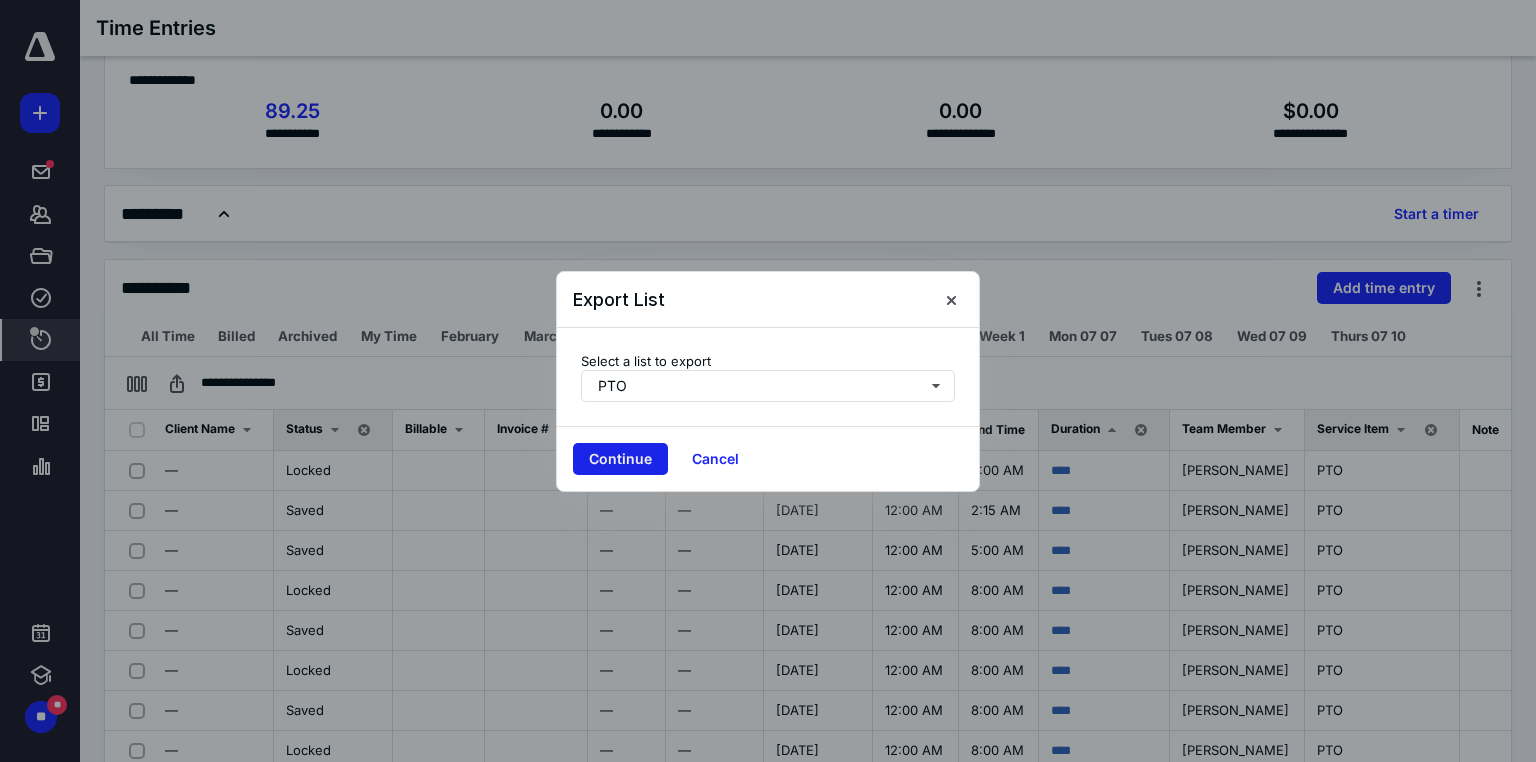 click on "Continue" at bounding box center (620, 459) 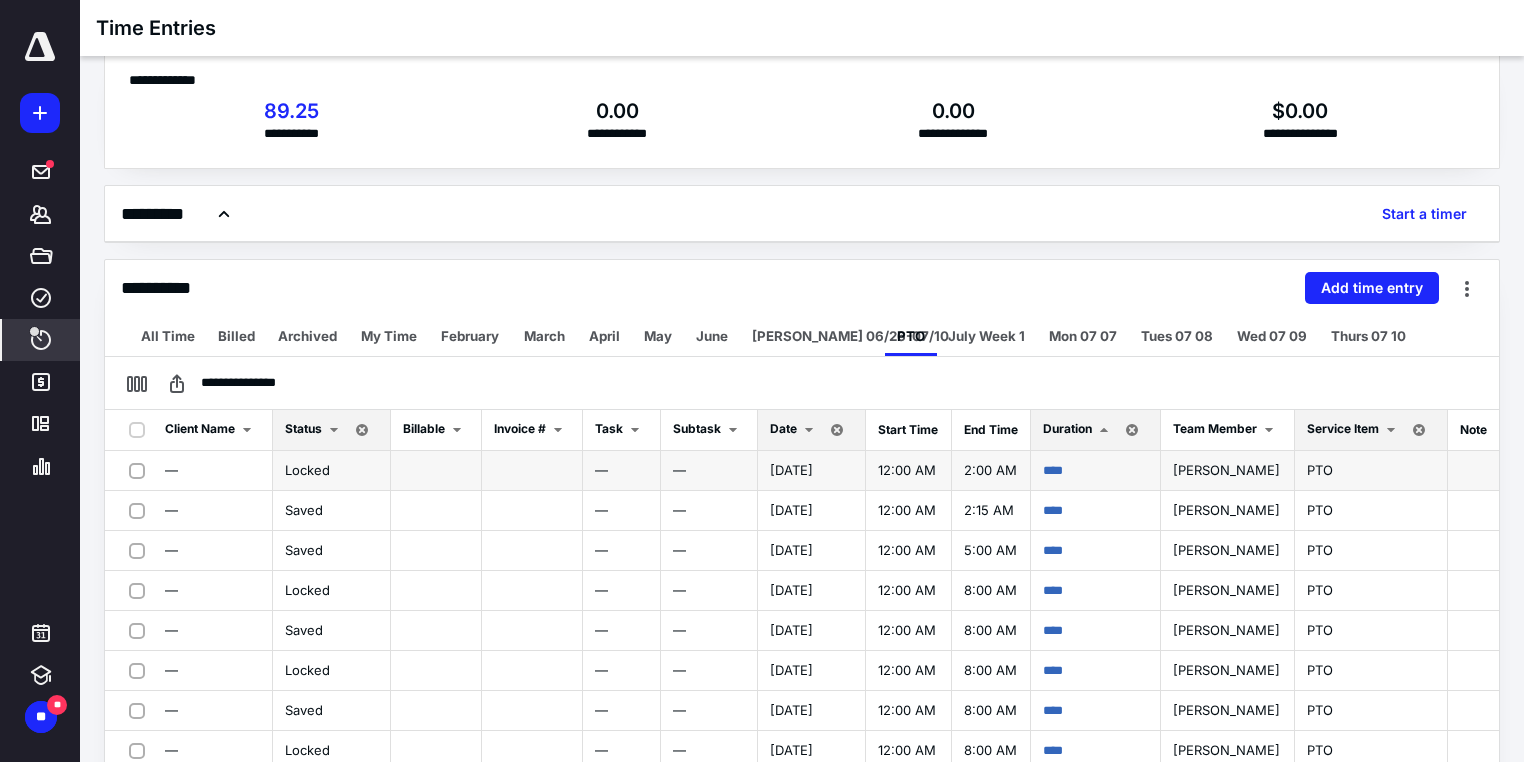 scroll, scrollTop: 60, scrollLeft: 2, axis: both 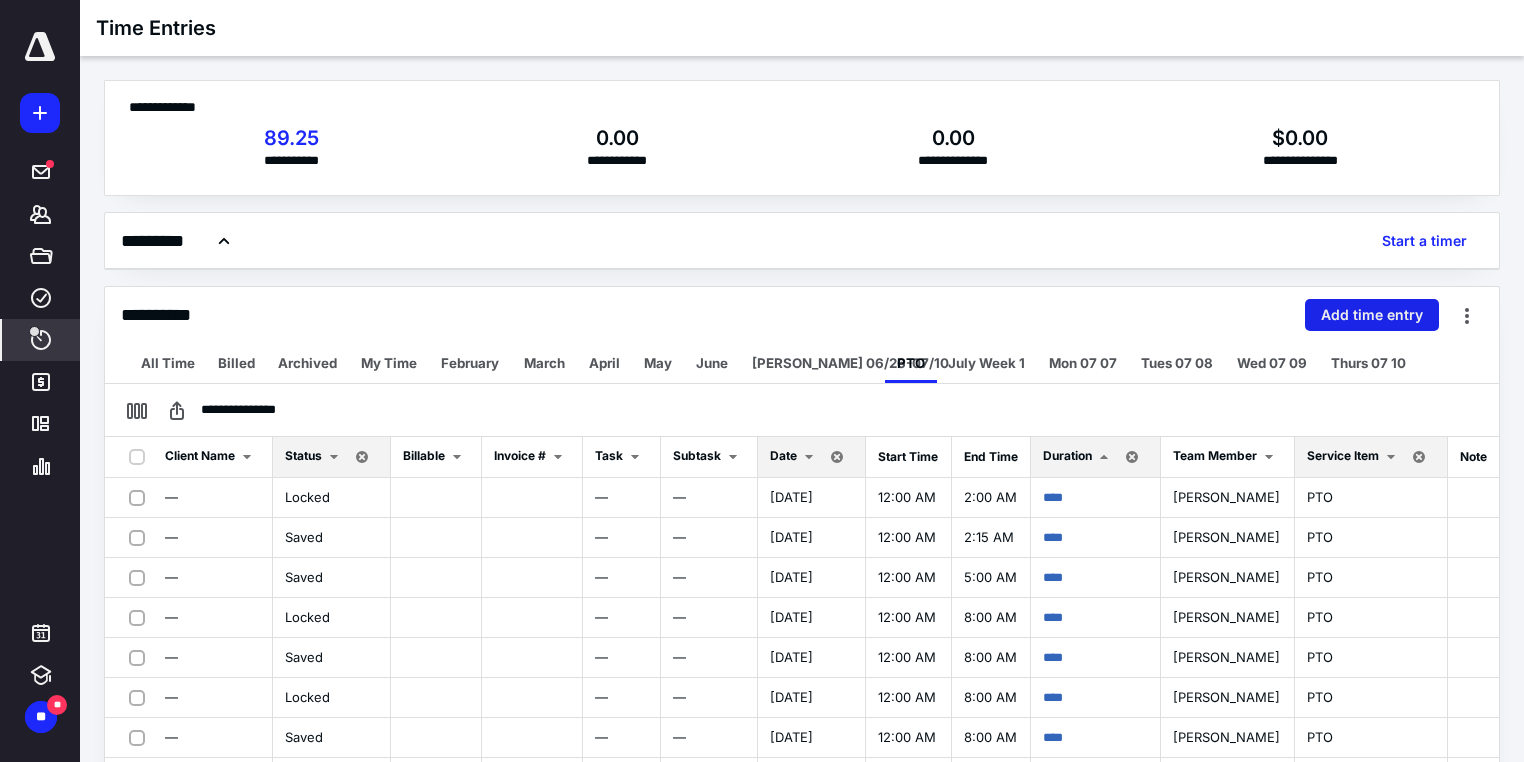 click on "Add time entry" at bounding box center (1372, 315) 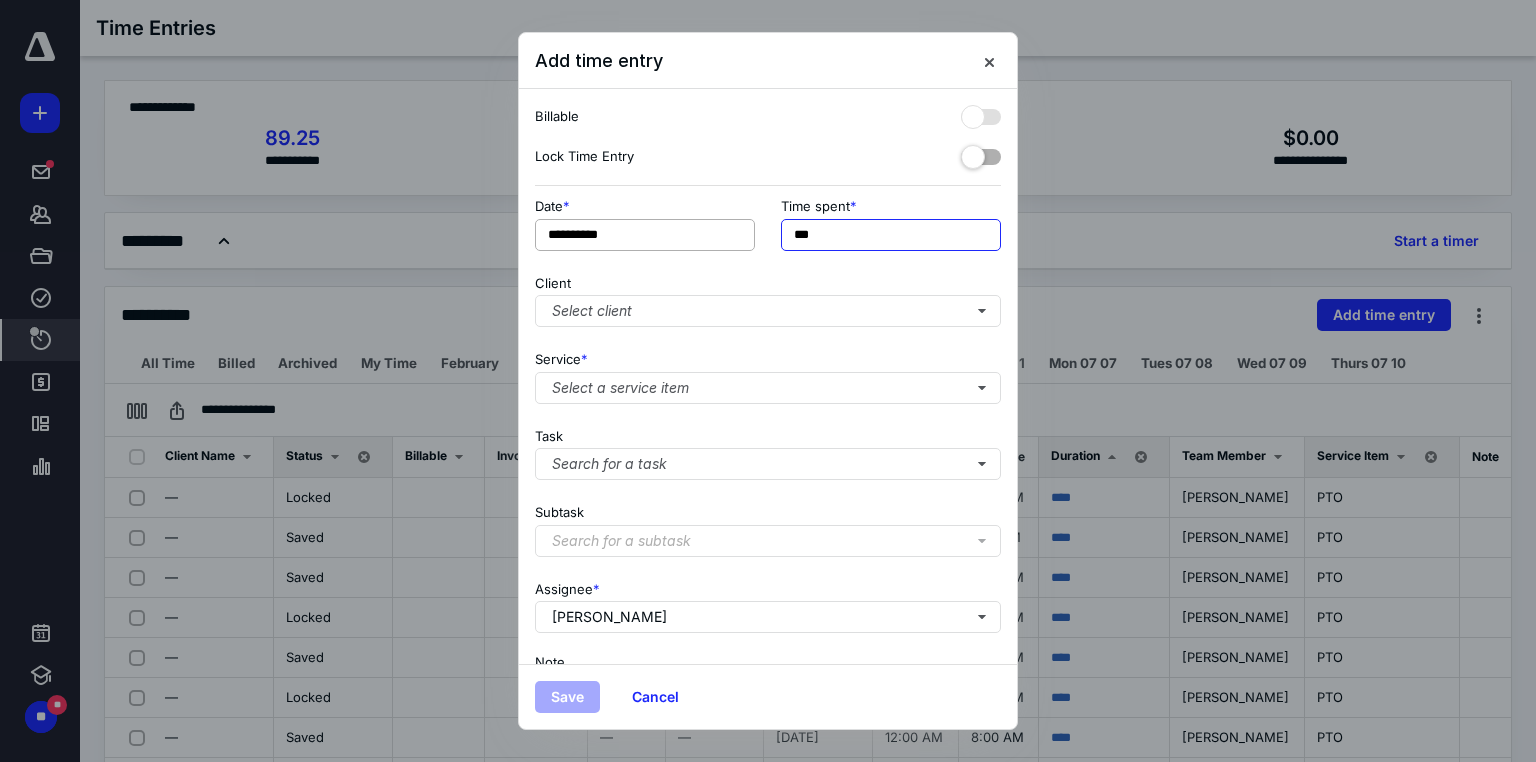 drag, startPoint x: 836, startPoint y: 235, endPoint x: 752, endPoint y: 236, distance: 84.00595 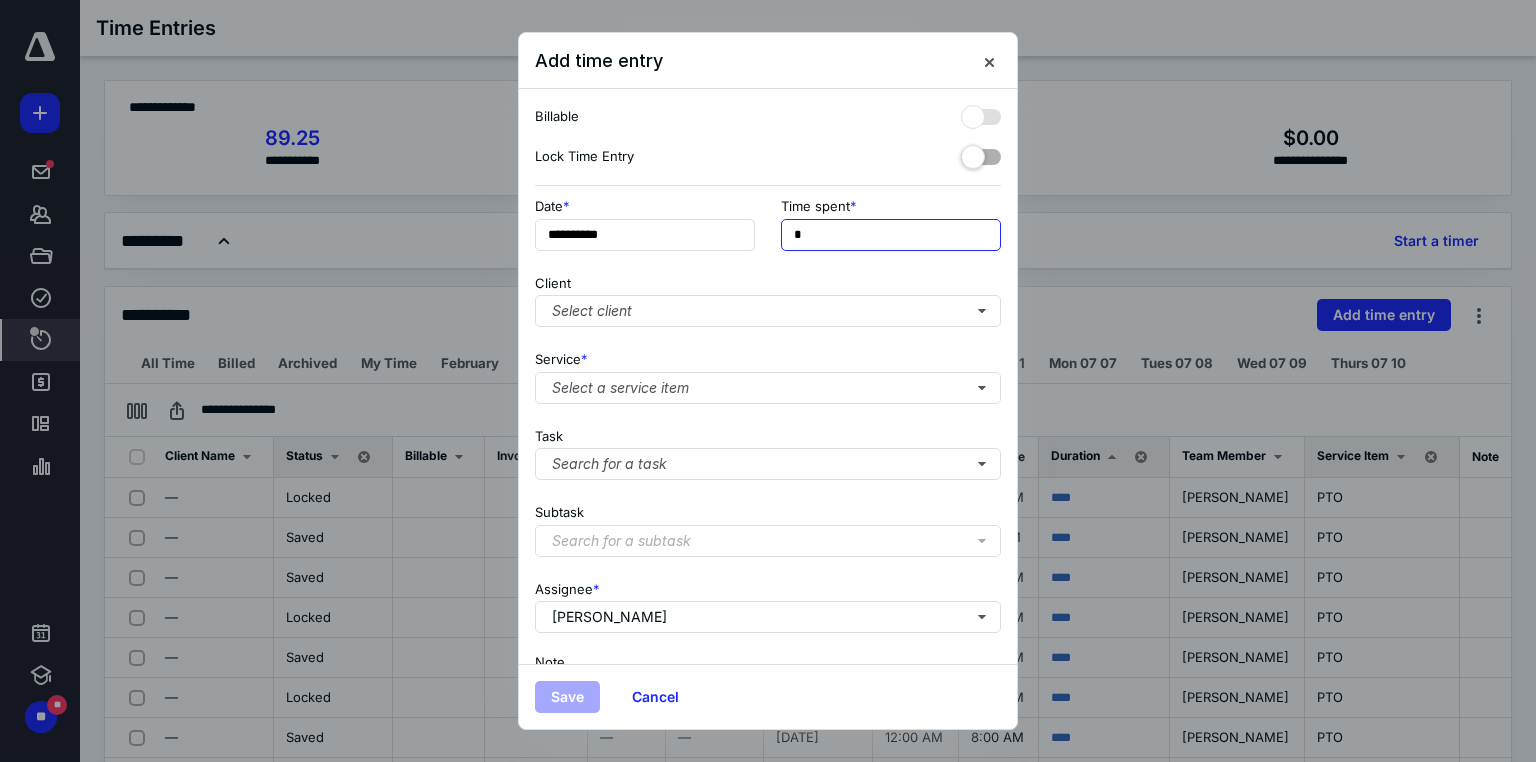 type on "**" 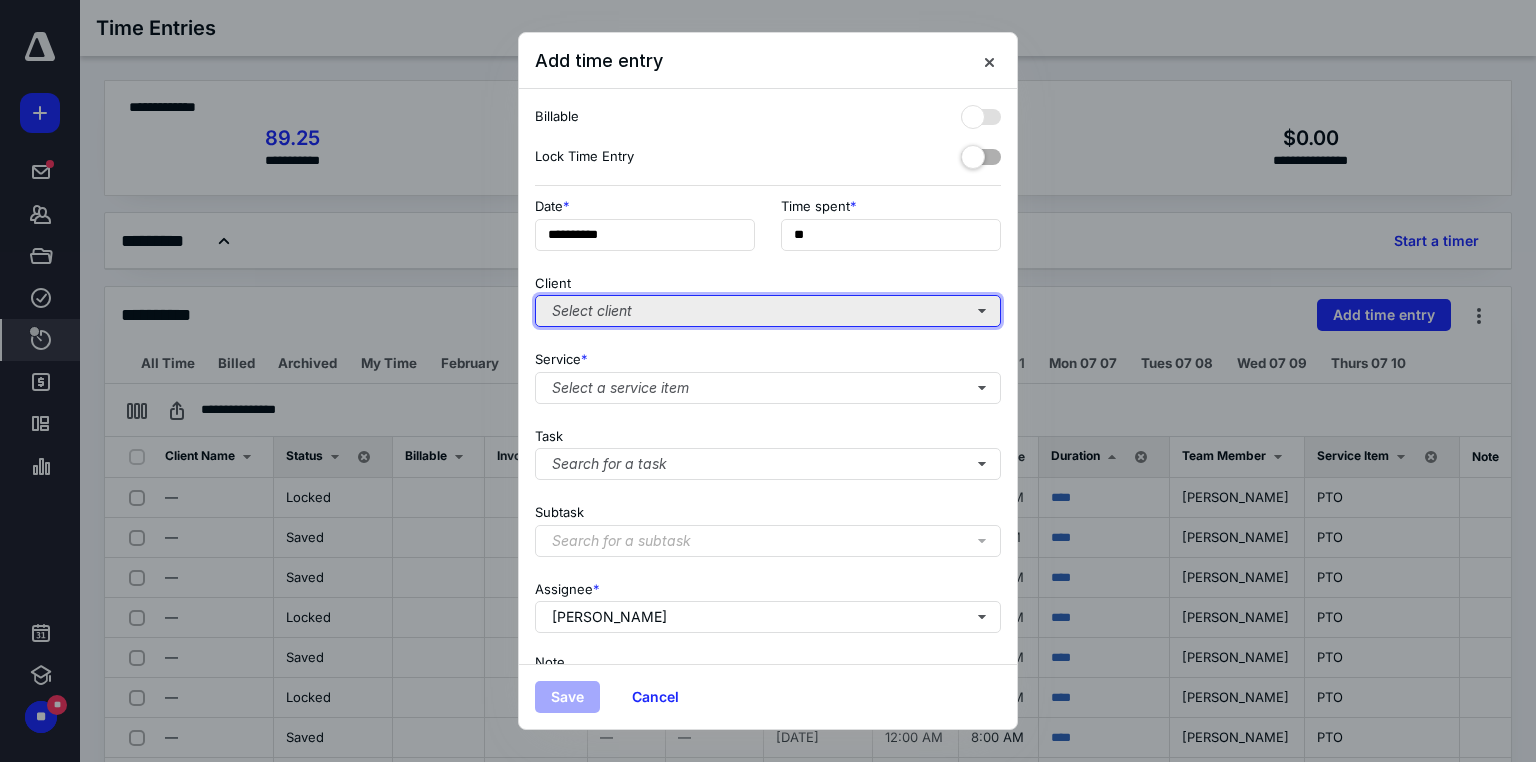 click on "Select client" at bounding box center [768, 311] 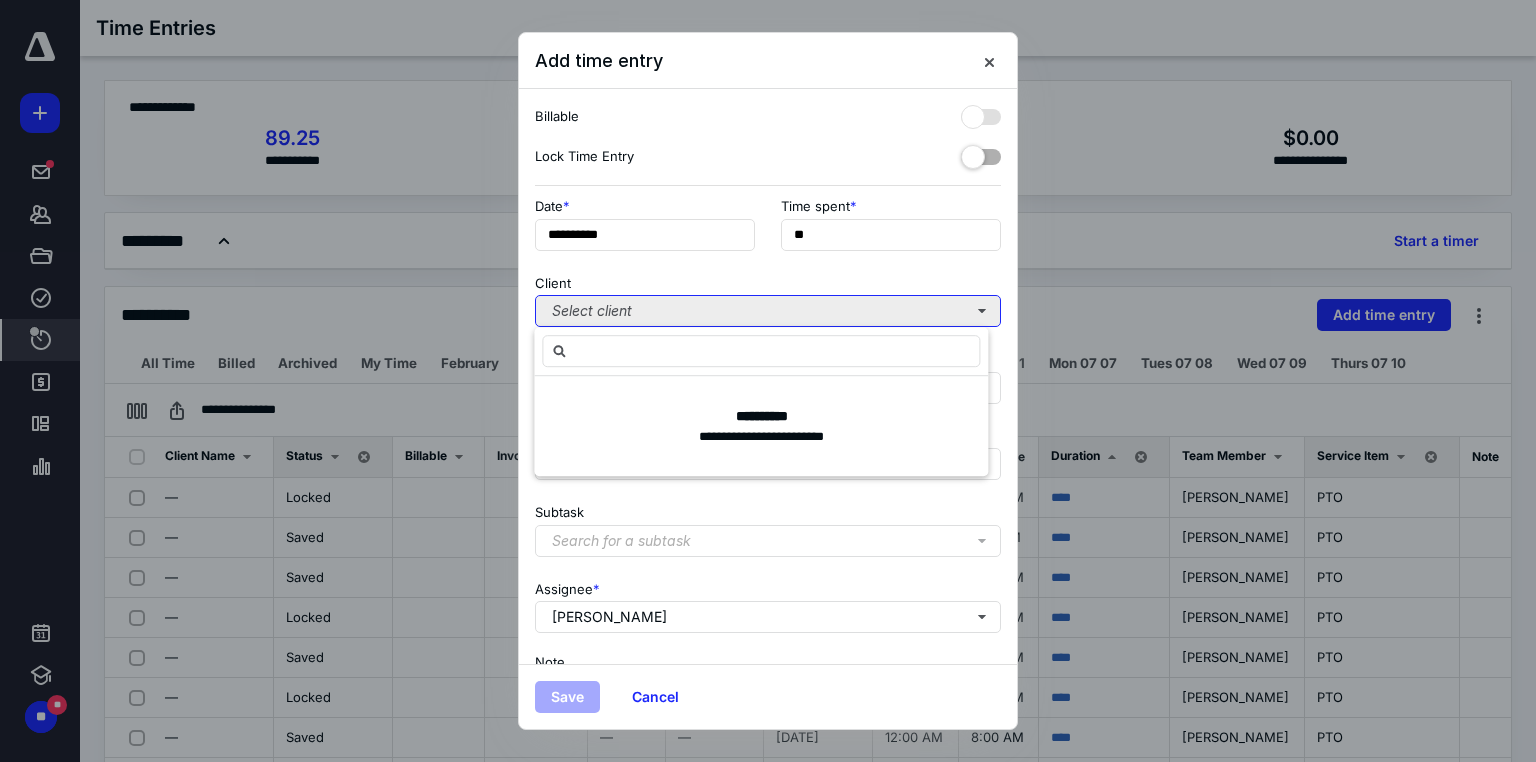 click on "Select client" at bounding box center (768, 311) 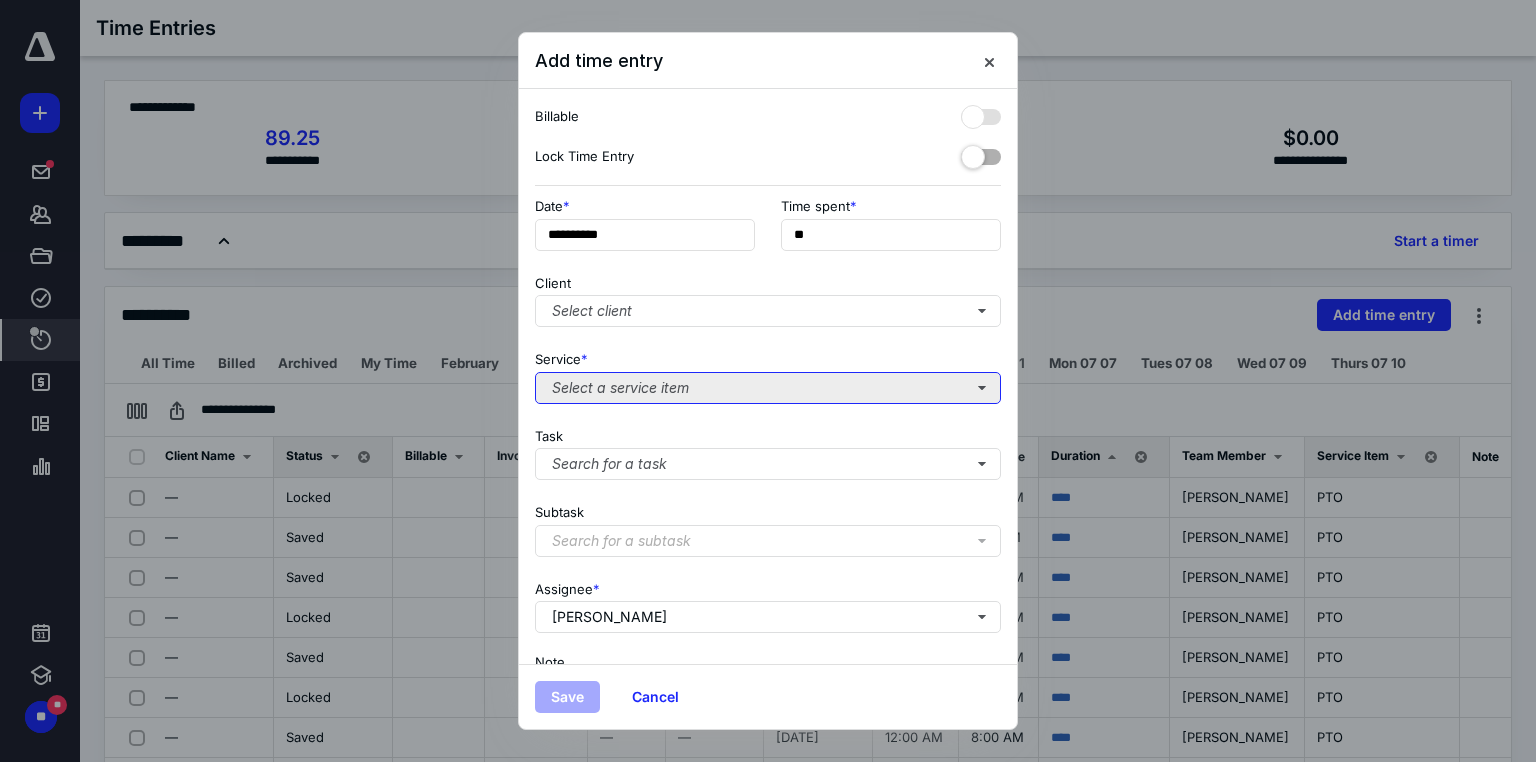 click on "Select a service item" at bounding box center (768, 388) 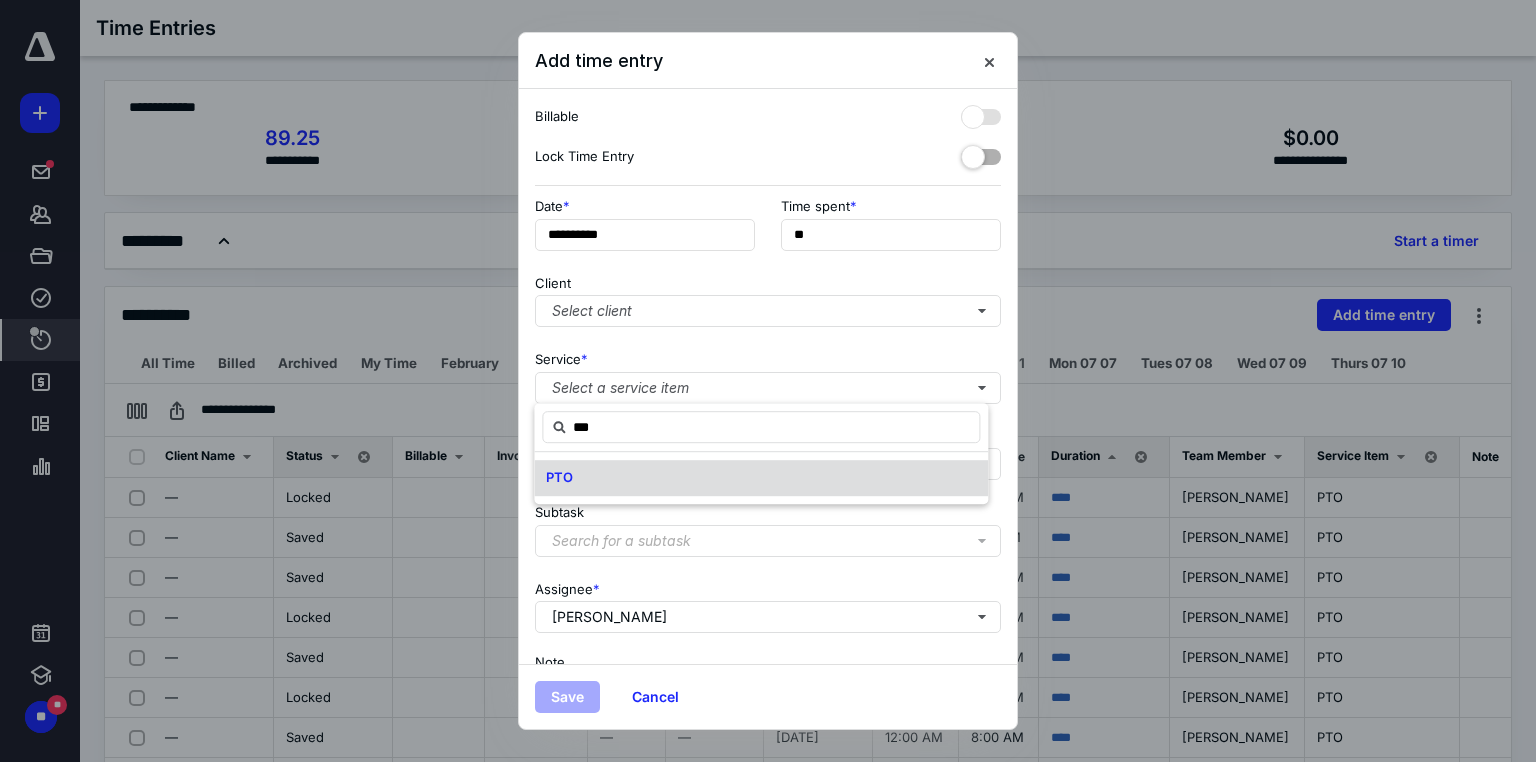 click on "PTO" at bounding box center (761, 478) 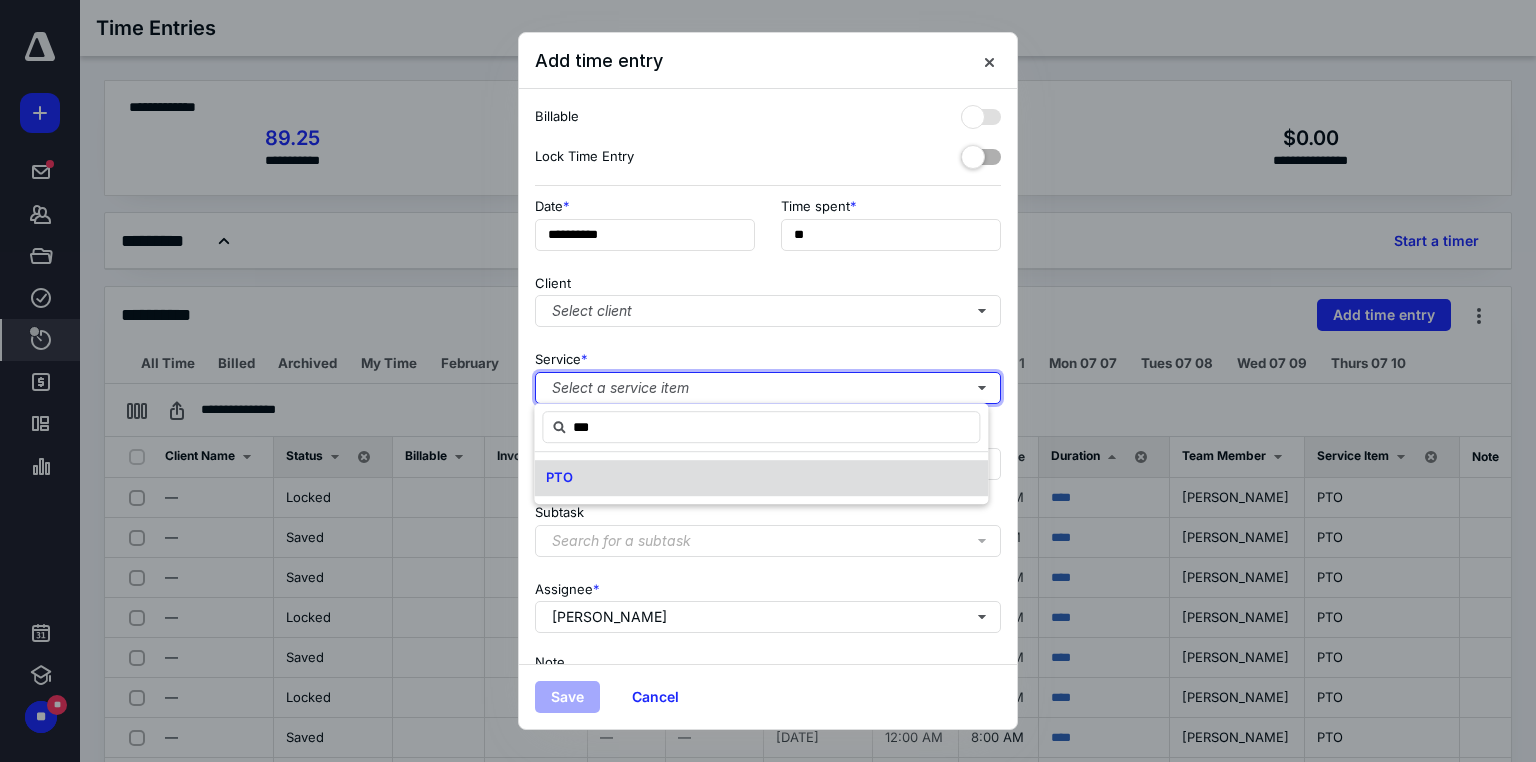 type 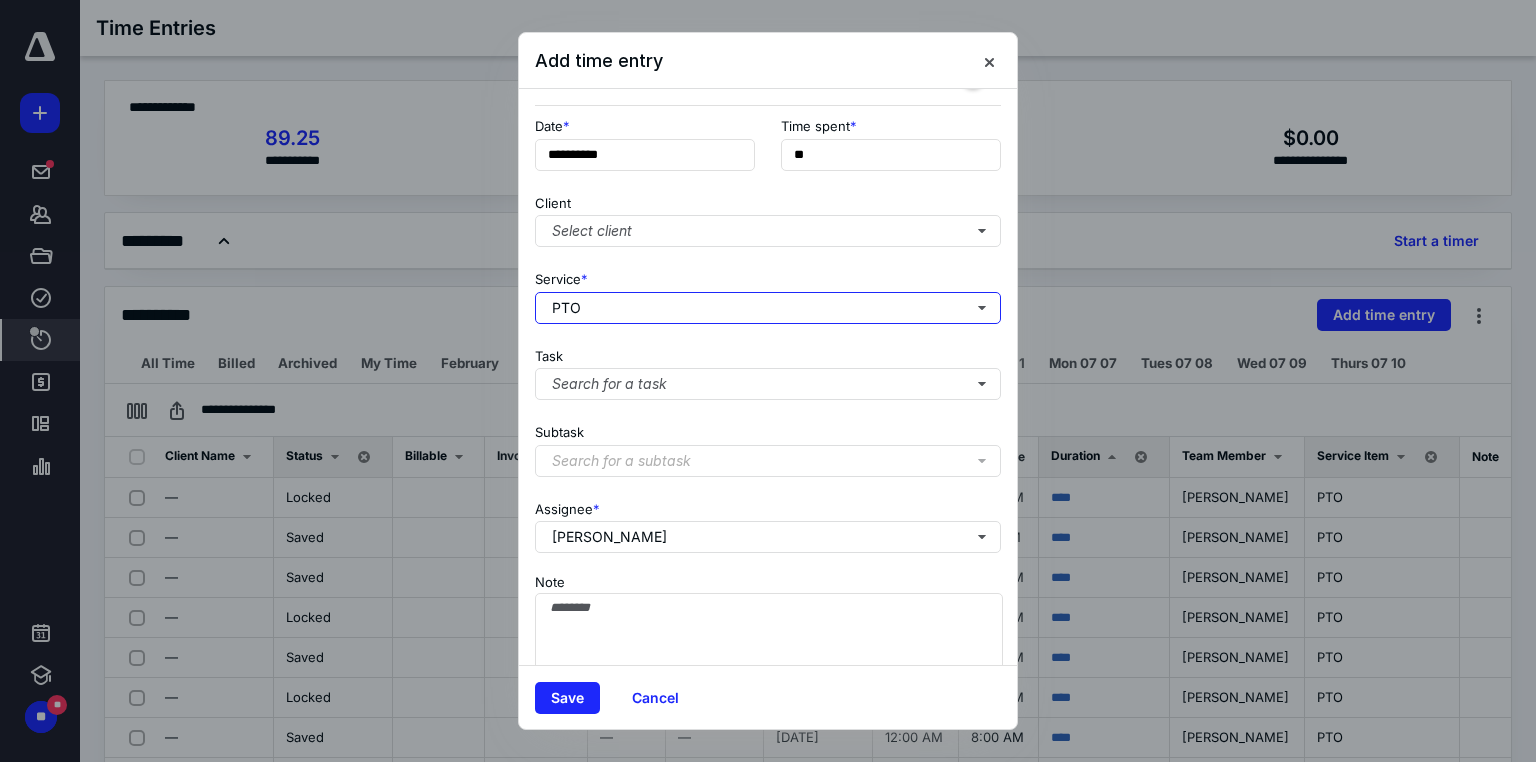 scroll, scrollTop: 159, scrollLeft: 0, axis: vertical 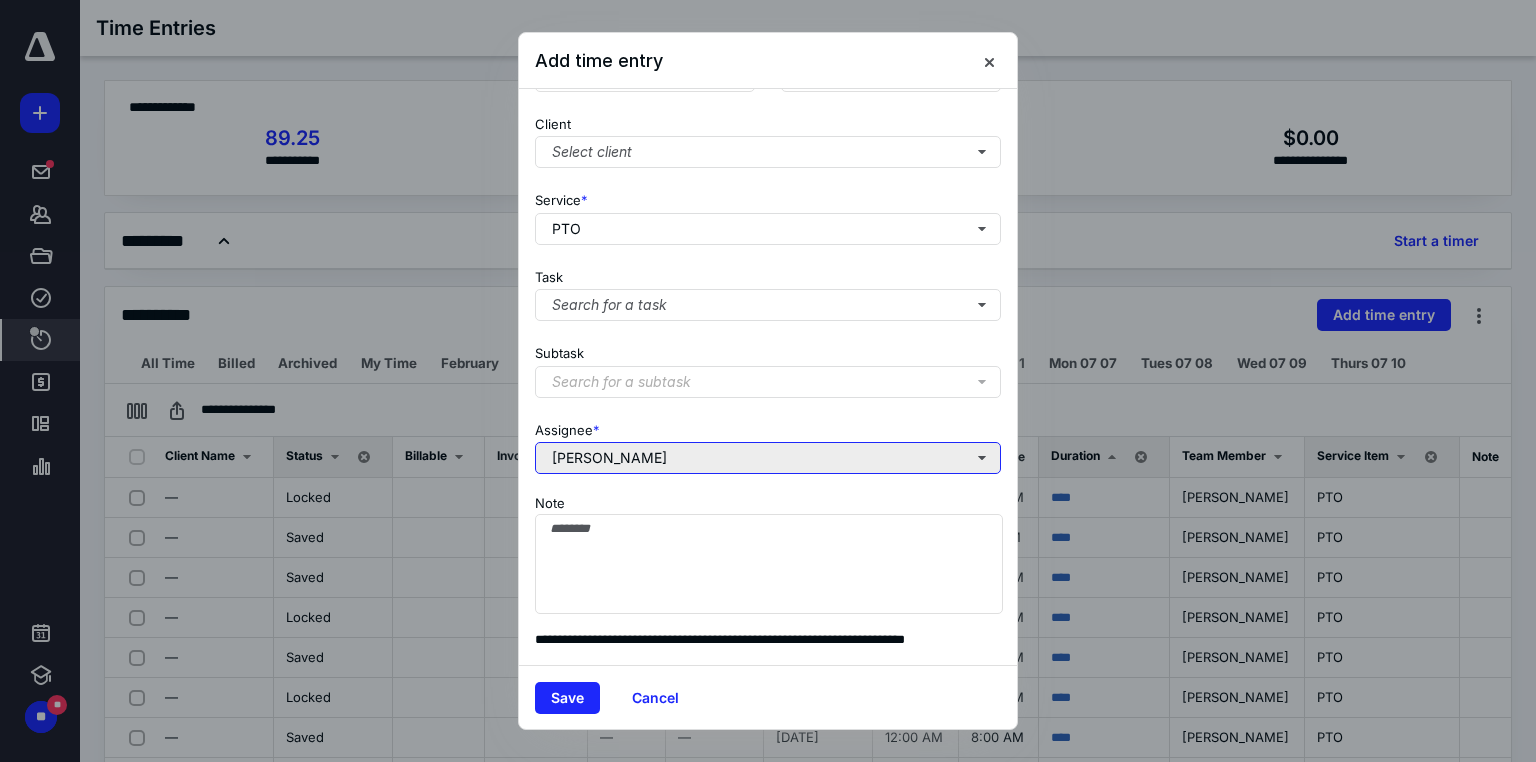 click on "Tonya Jennings" at bounding box center (768, 458) 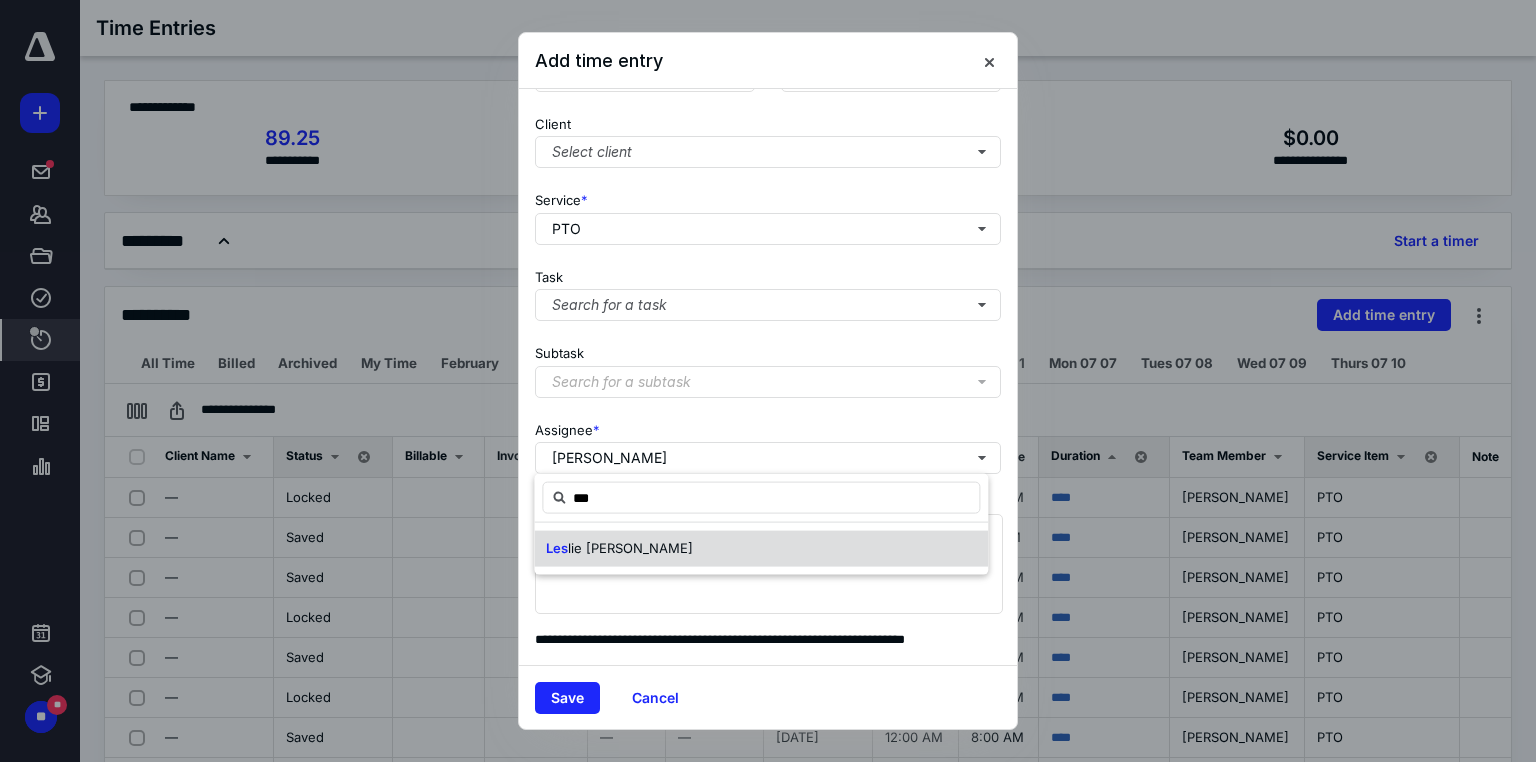 click on "Les lie Casillas" at bounding box center (761, 549) 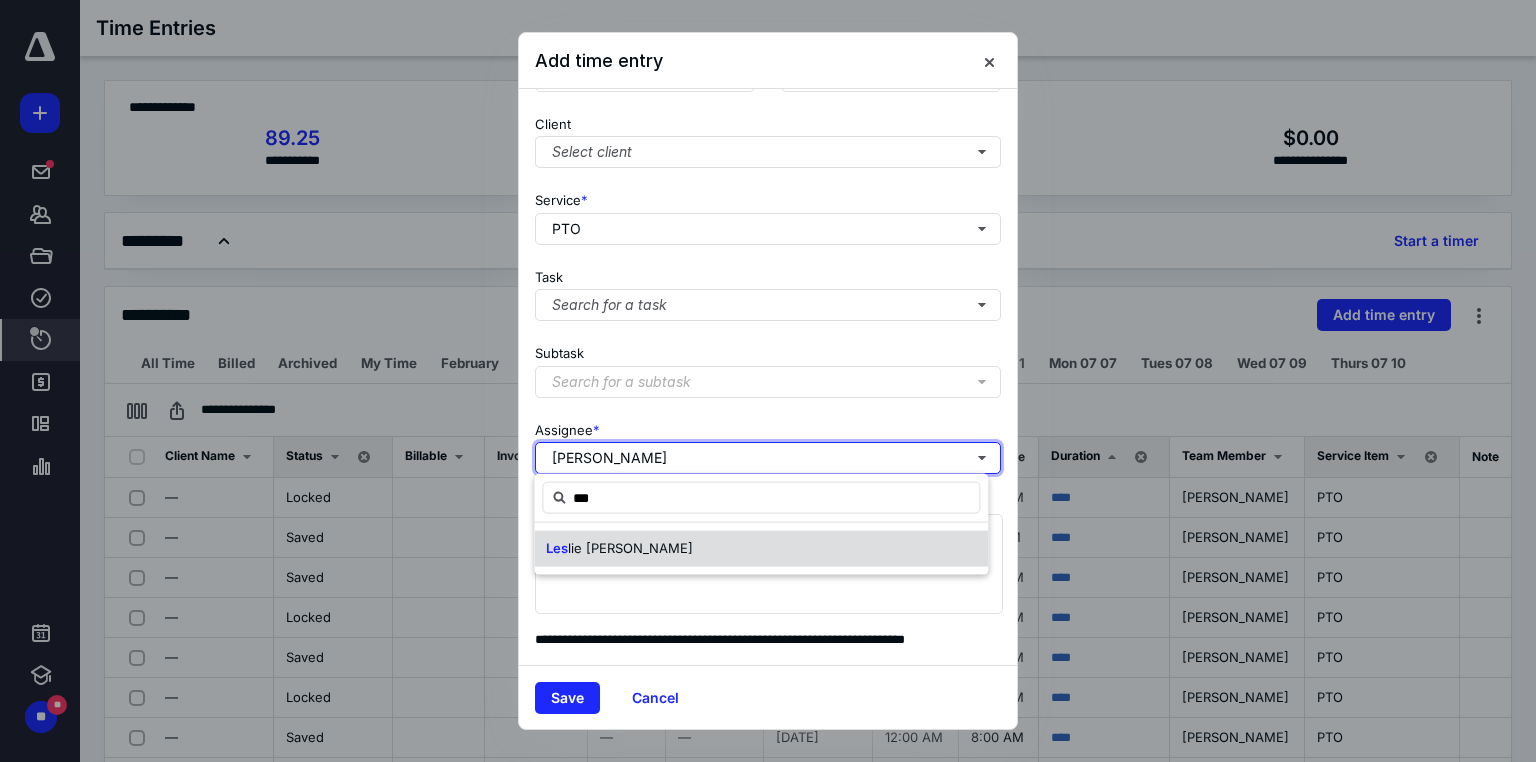 type 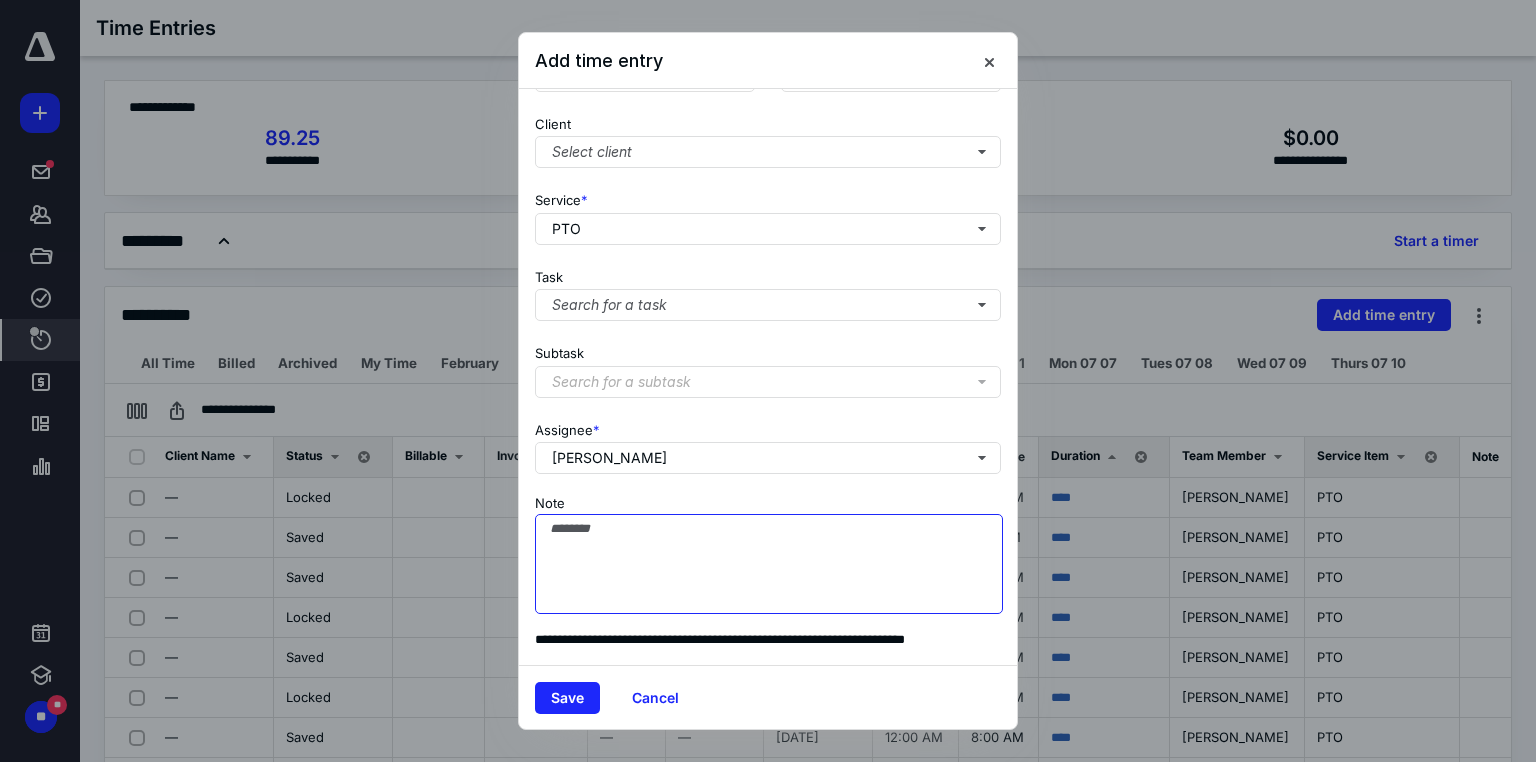 click on "Note" at bounding box center [769, 564] 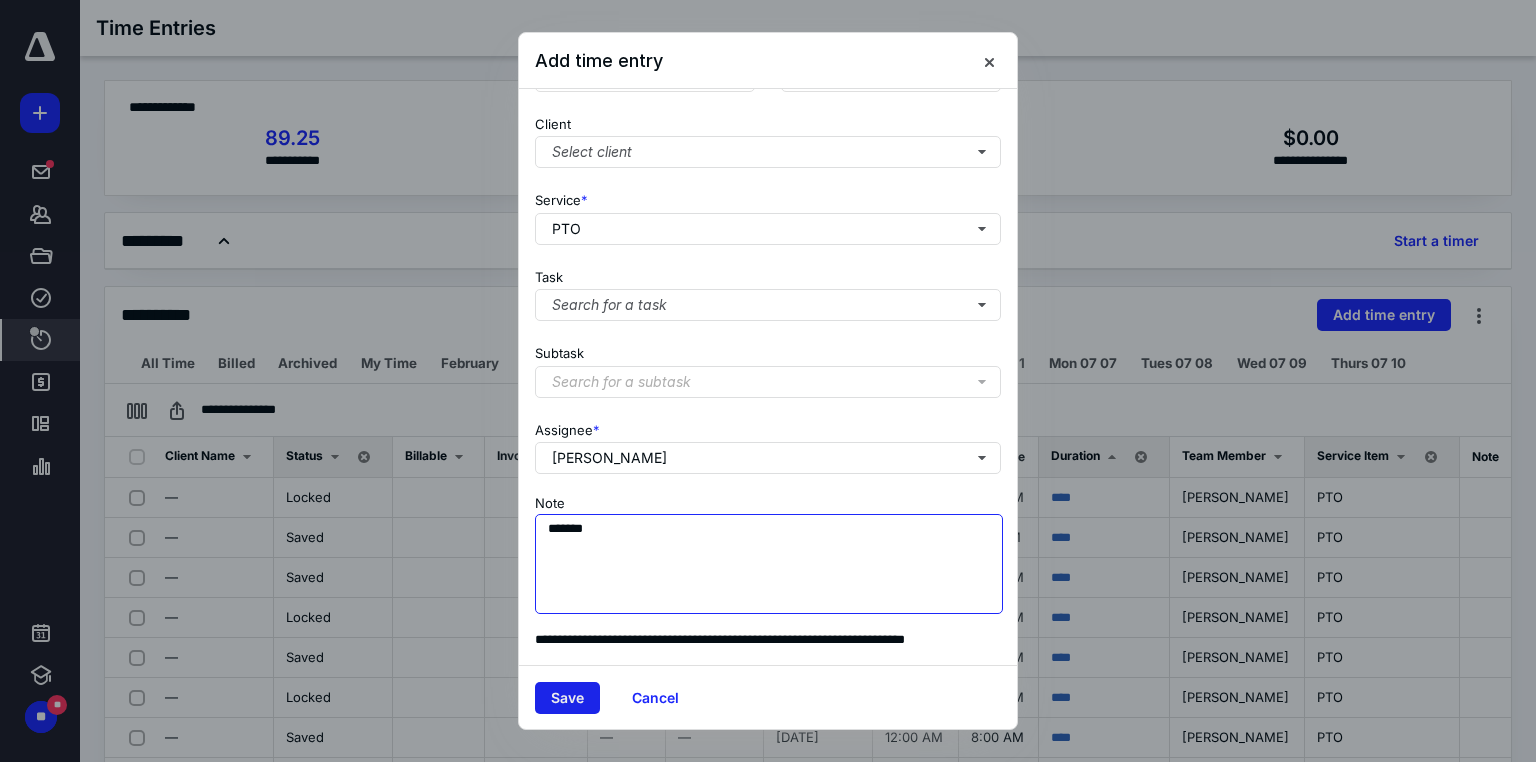 type on "*******" 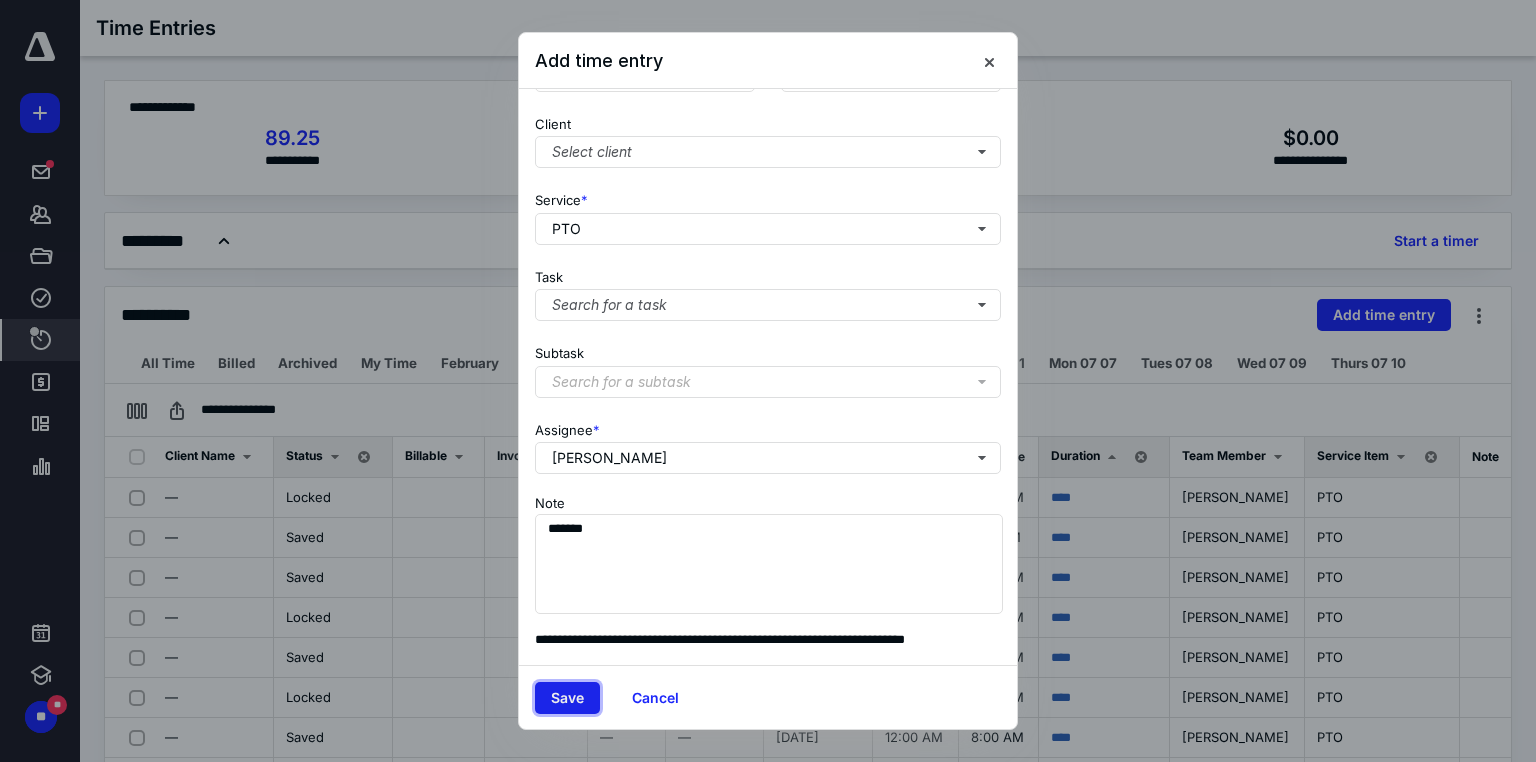 click on "Save" at bounding box center [567, 698] 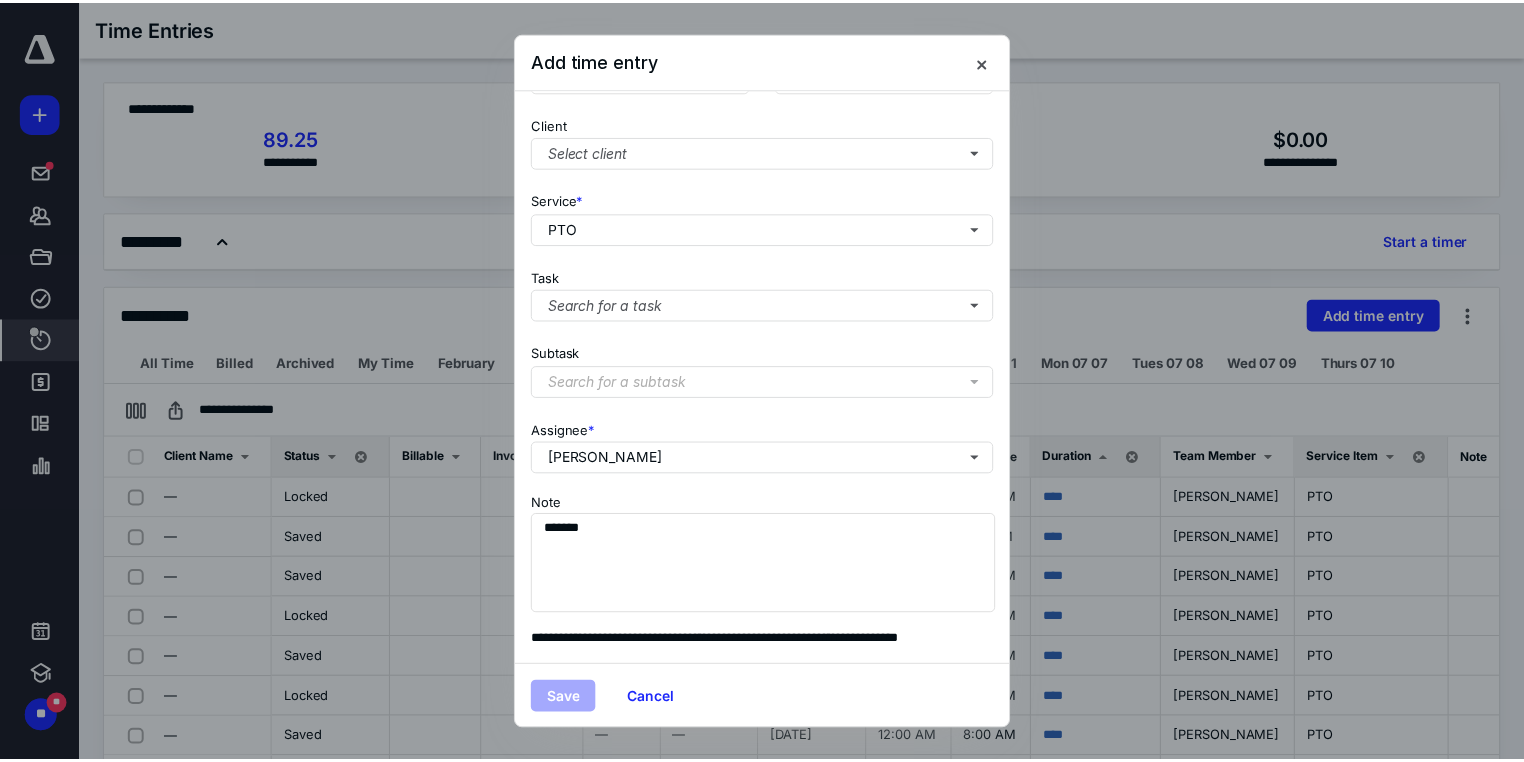 scroll, scrollTop: 0, scrollLeft: 0, axis: both 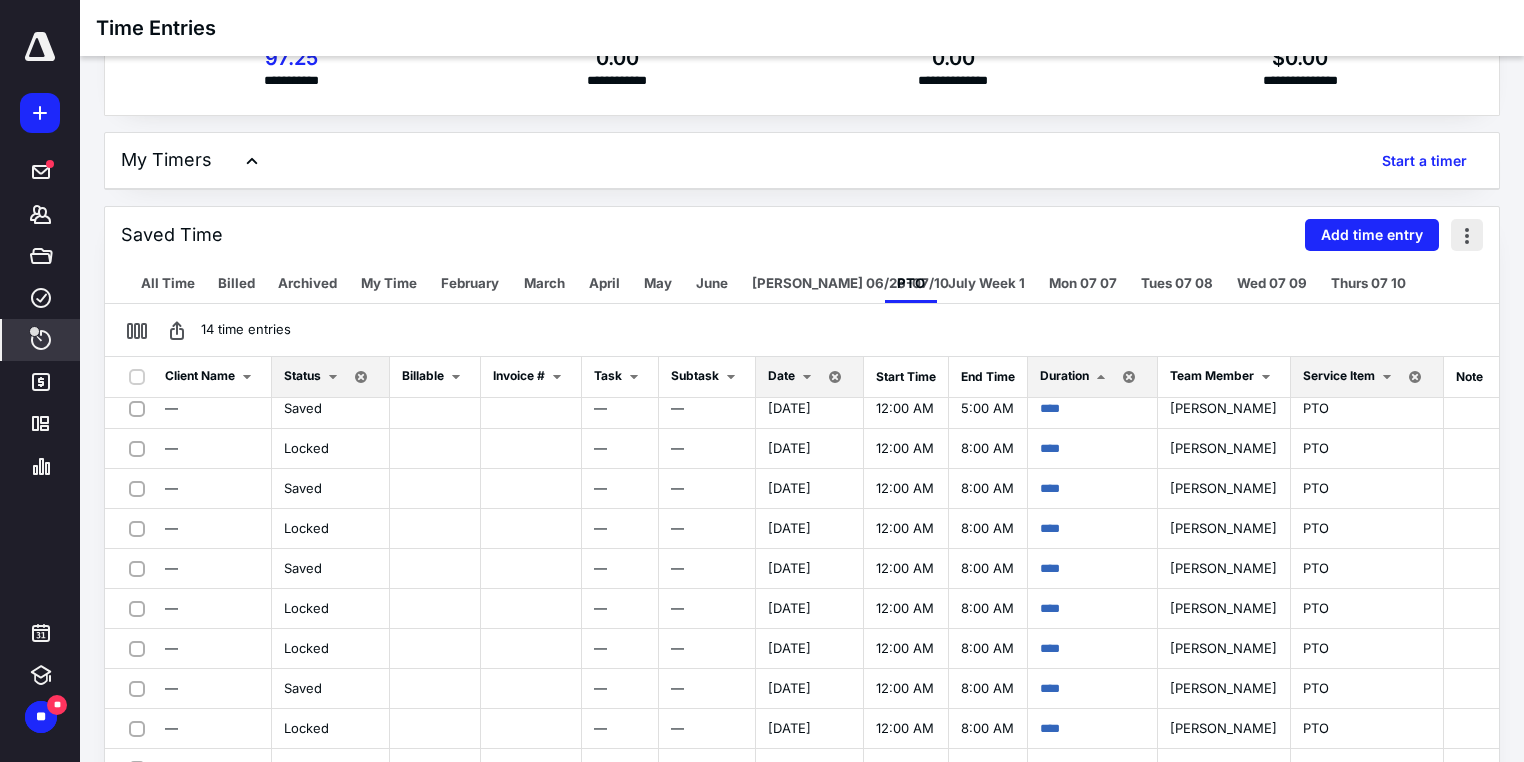 click at bounding box center [1467, 235] 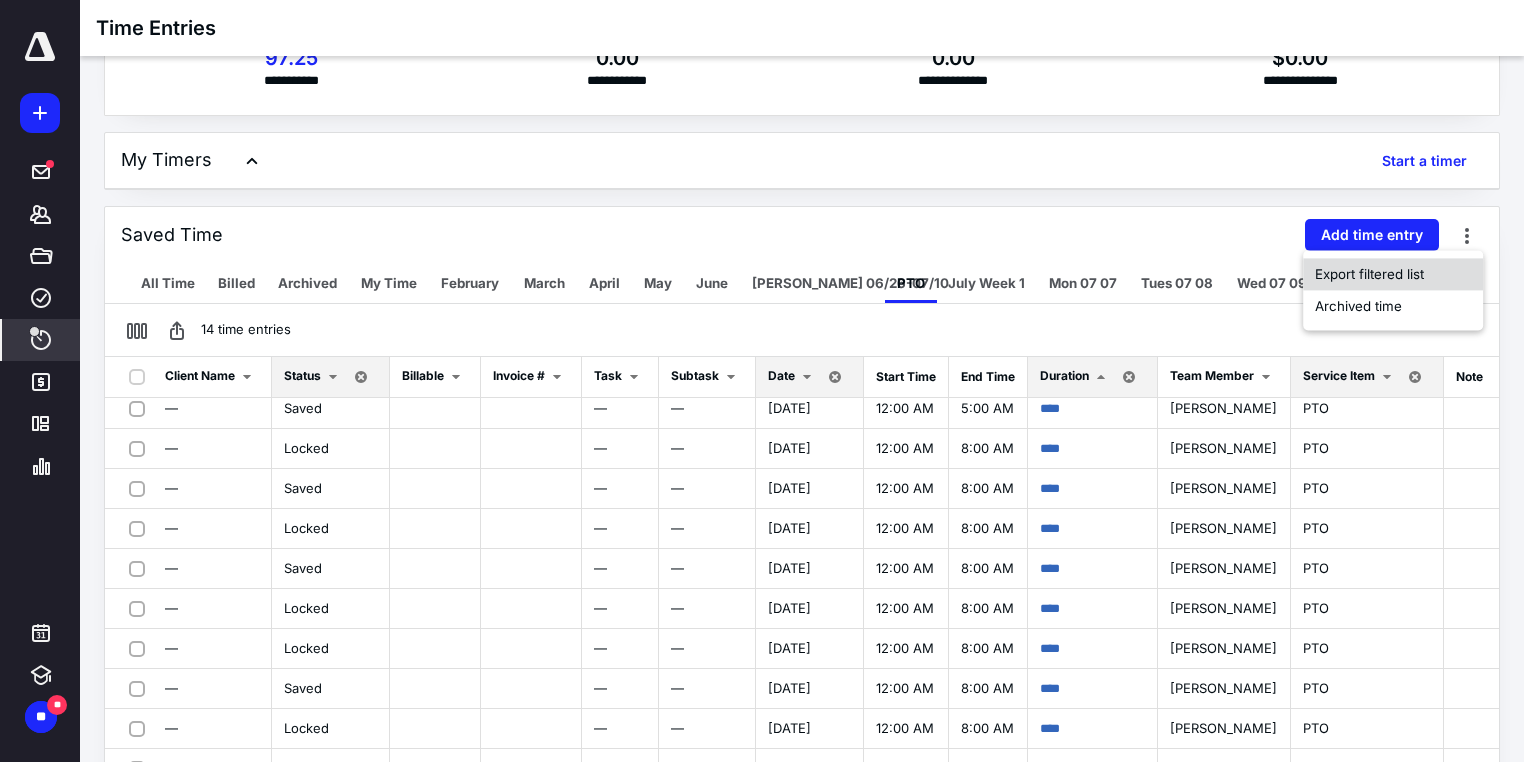 click on "Export filtered list" at bounding box center (1369, 274) 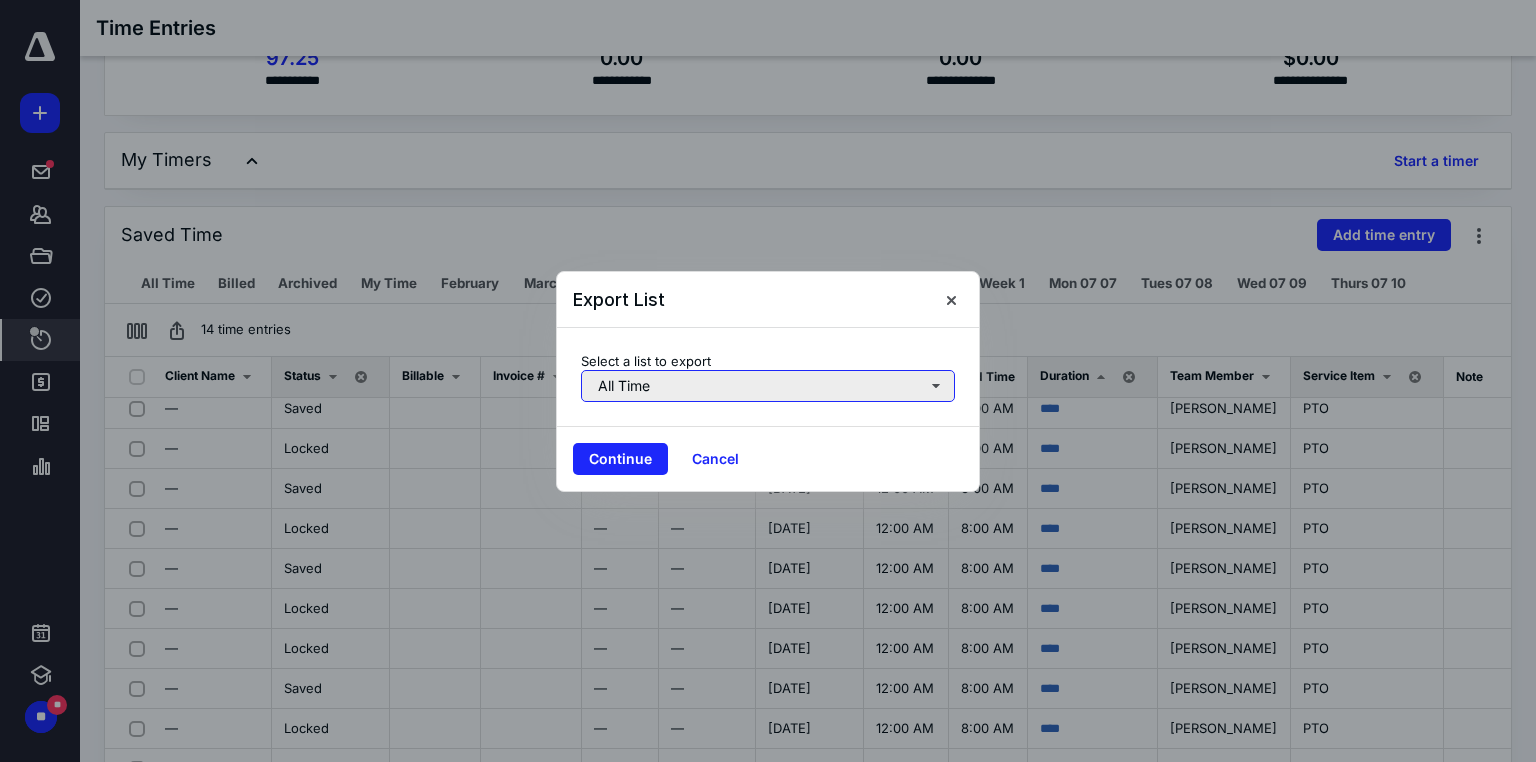 click on "All Time" at bounding box center (768, 386) 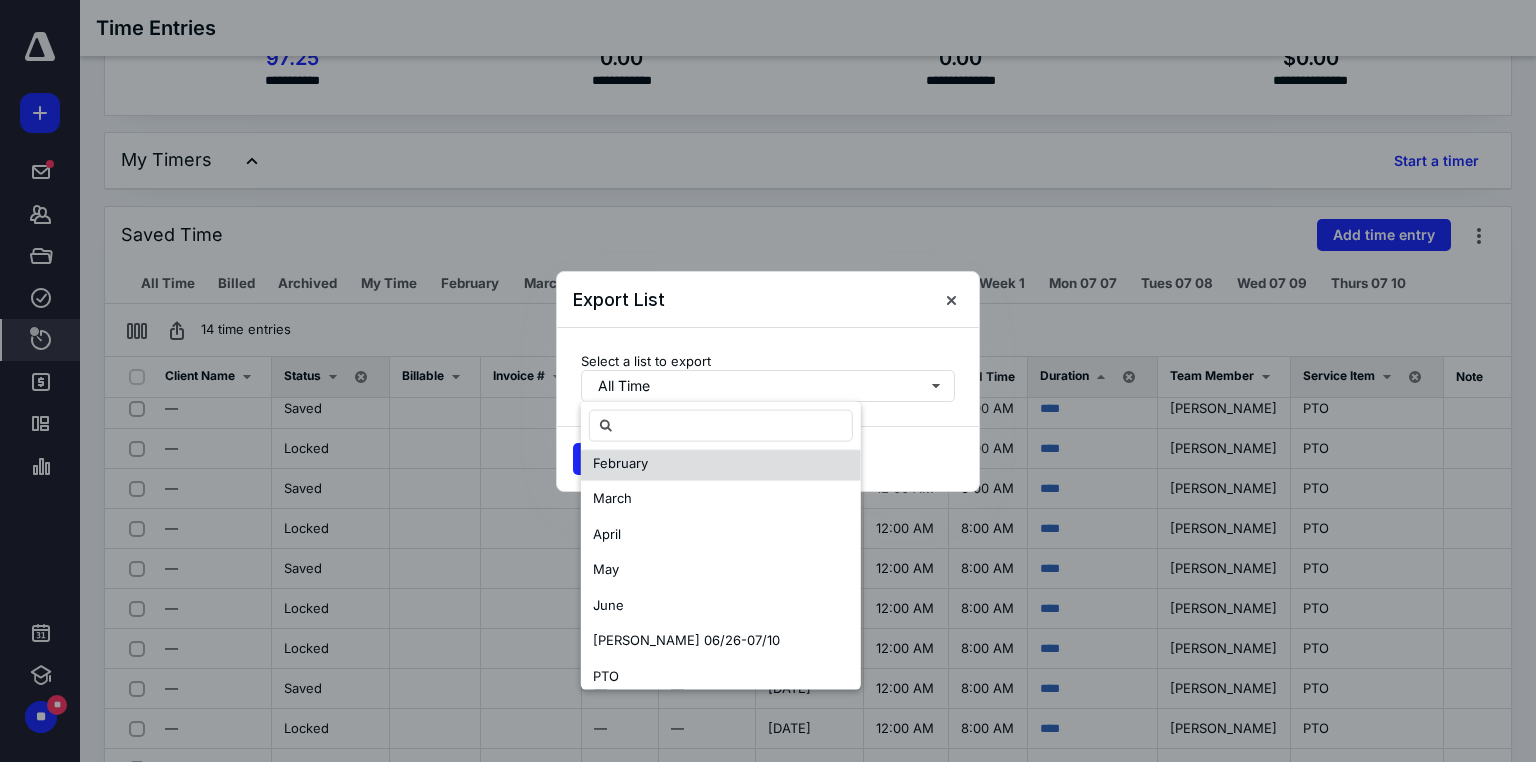 scroll, scrollTop: 320, scrollLeft: 0, axis: vertical 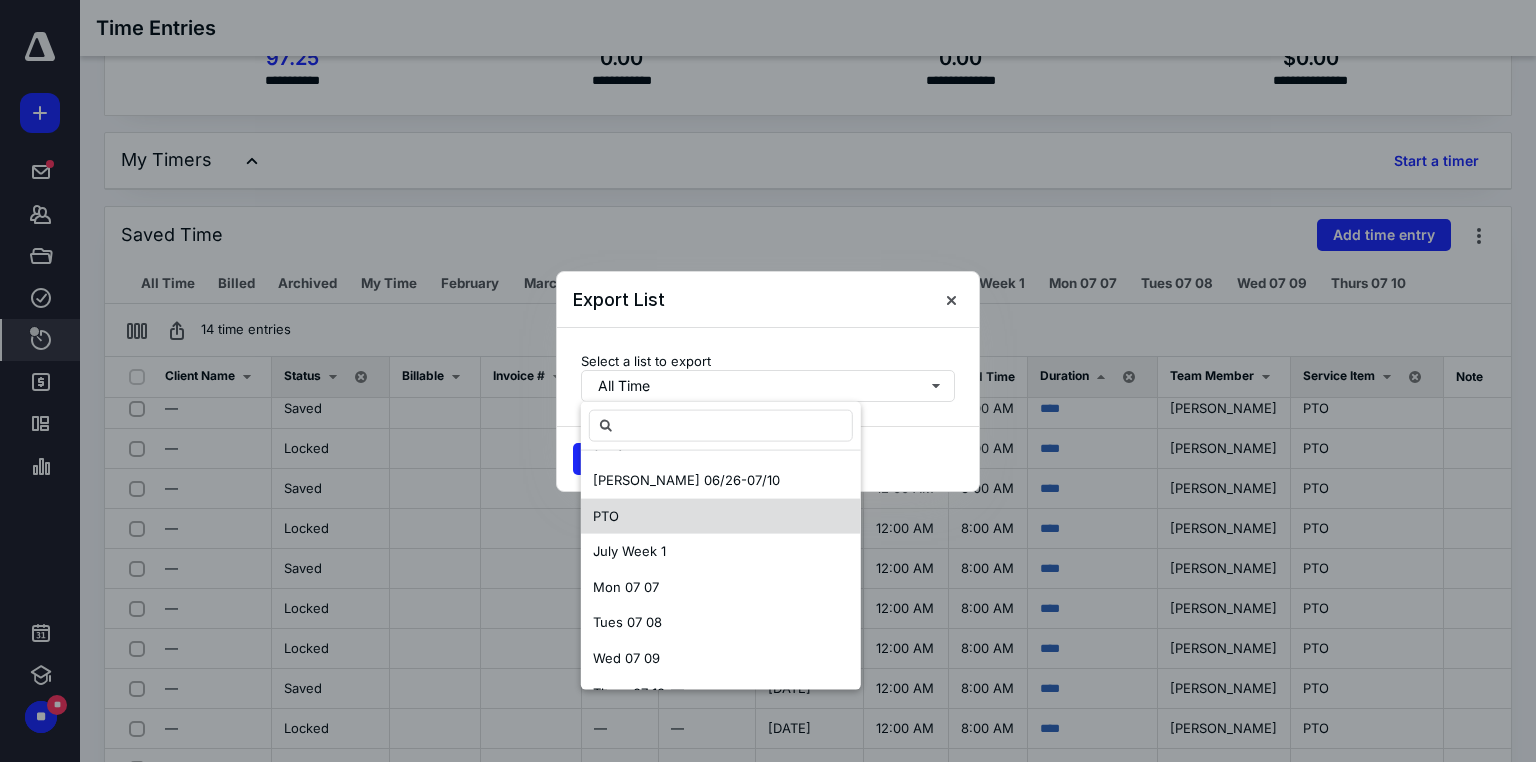 click on "PTO" at bounding box center (721, 516) 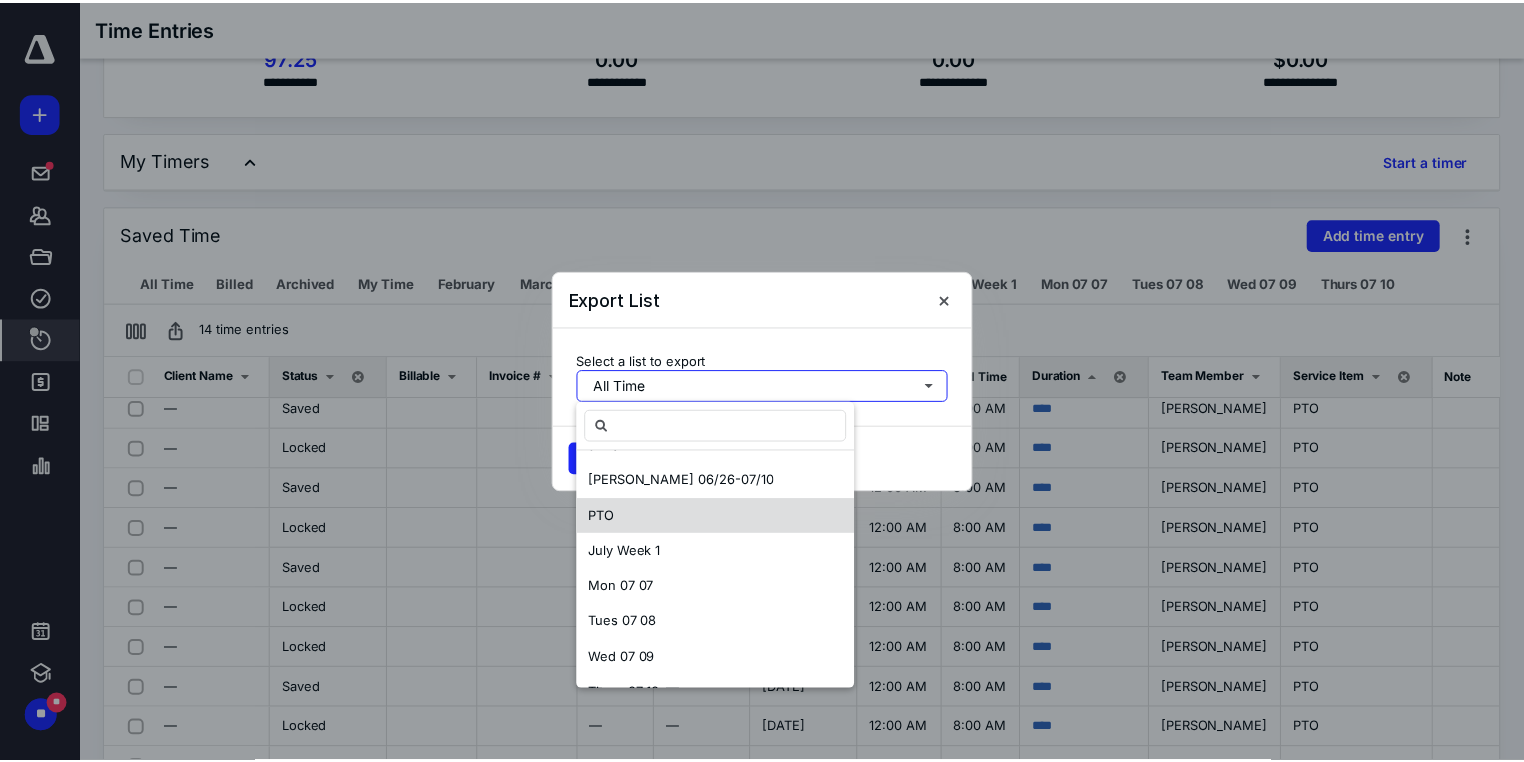 scroll, scrollTop: 0, scrollLeft: 0, axis: both 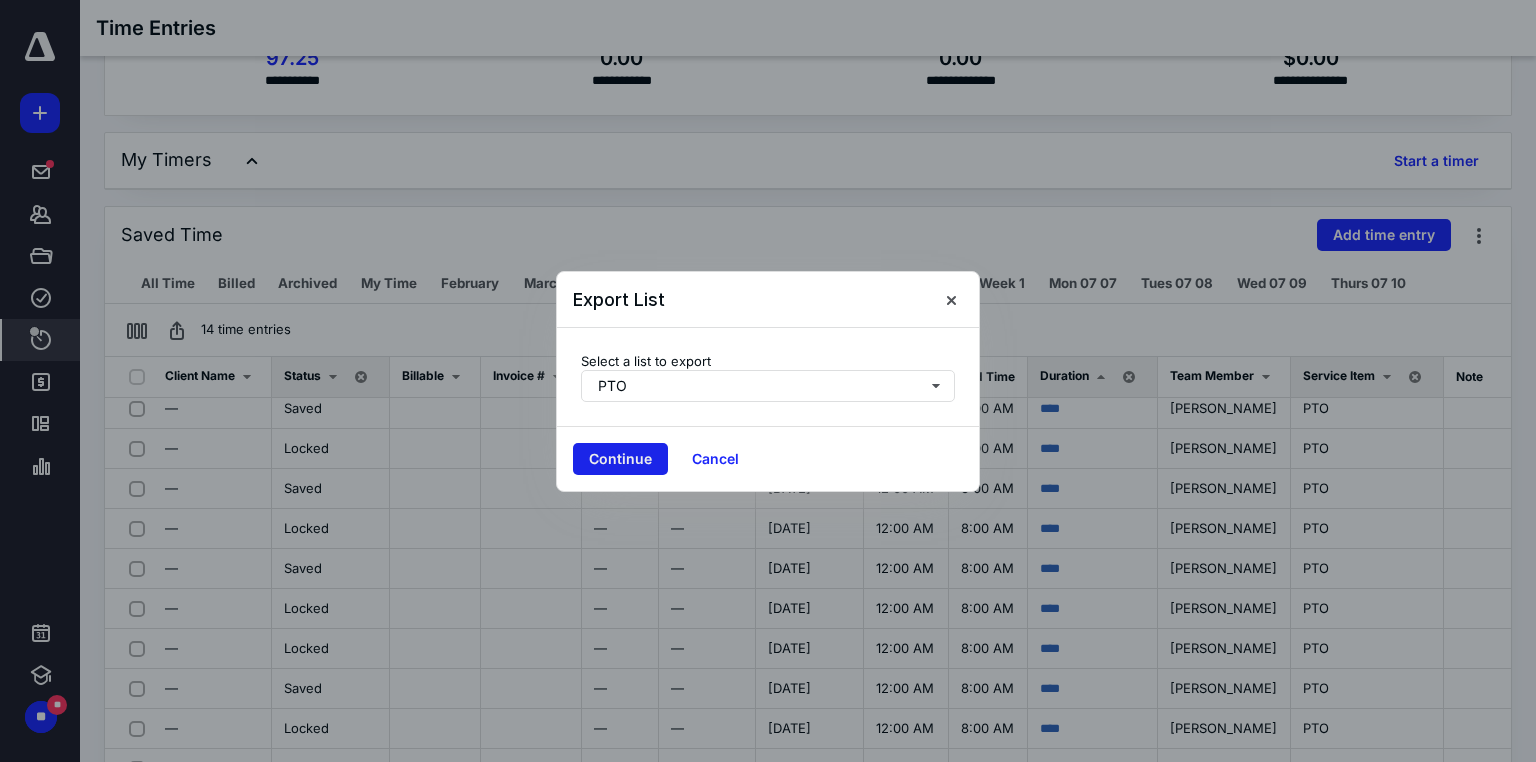 click on "Continue" at bounding box center [620, 459] 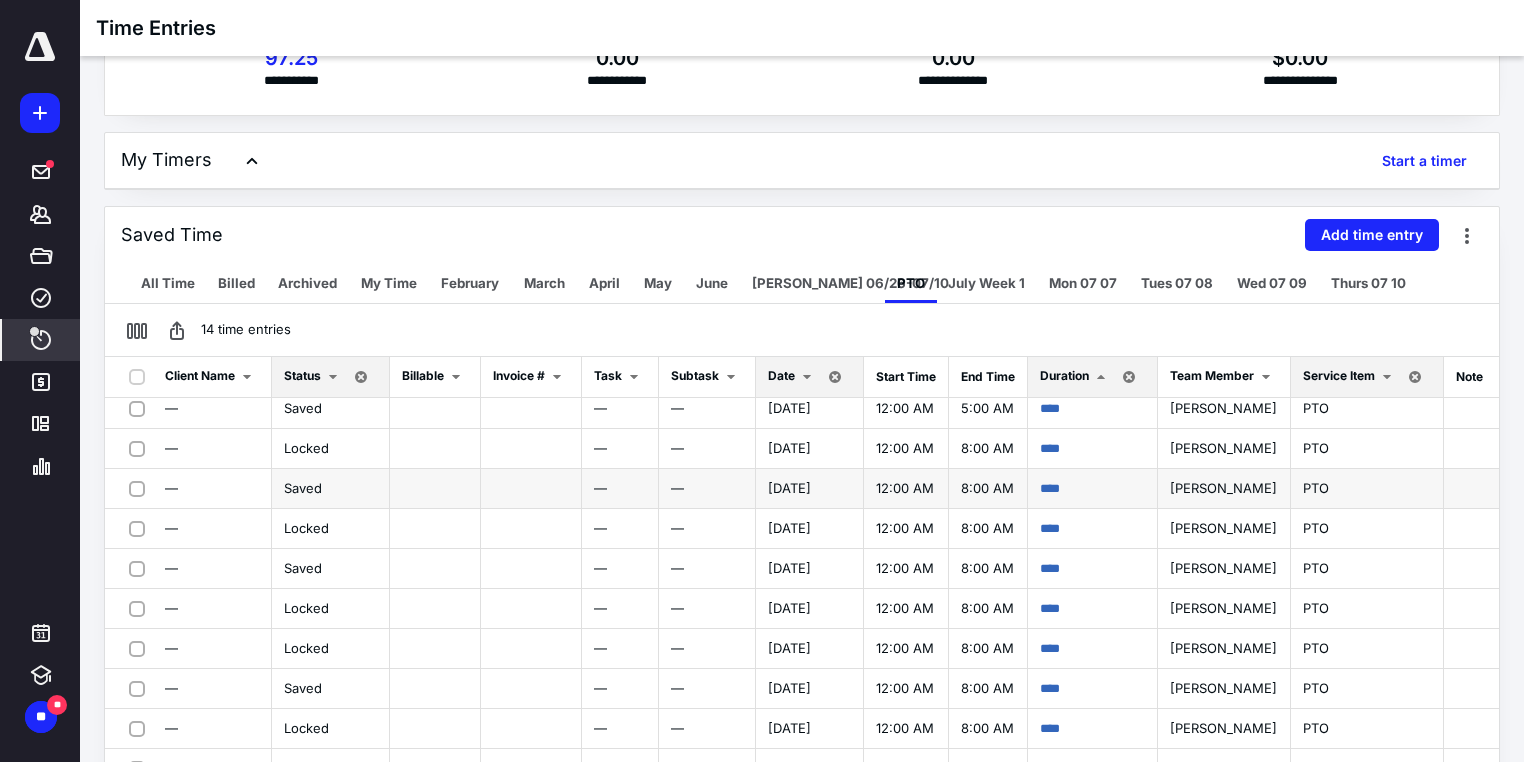scroll, scrollTop: 0, scrollLeft: 0, axis: both 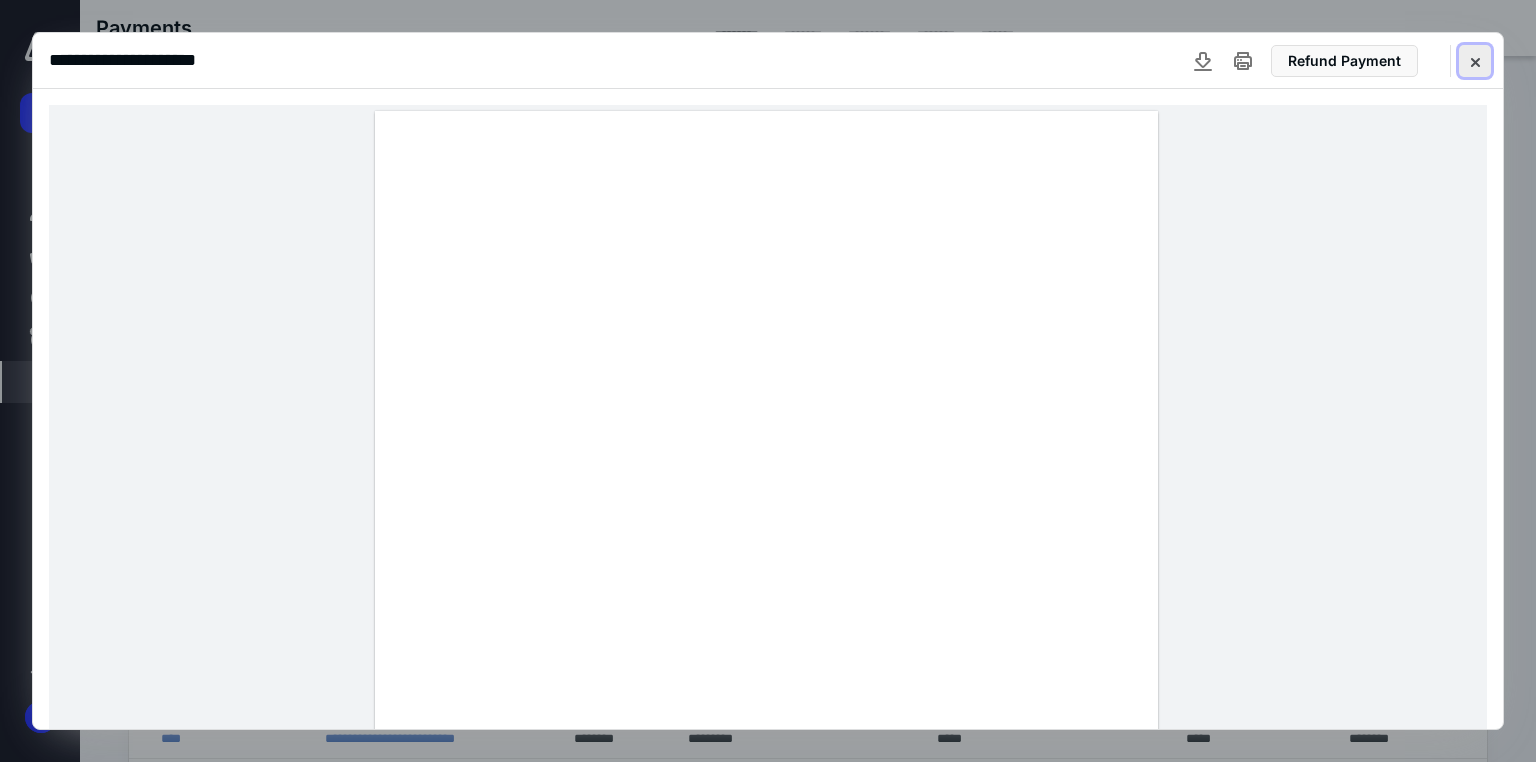click at bounding box center (1475, 61) 